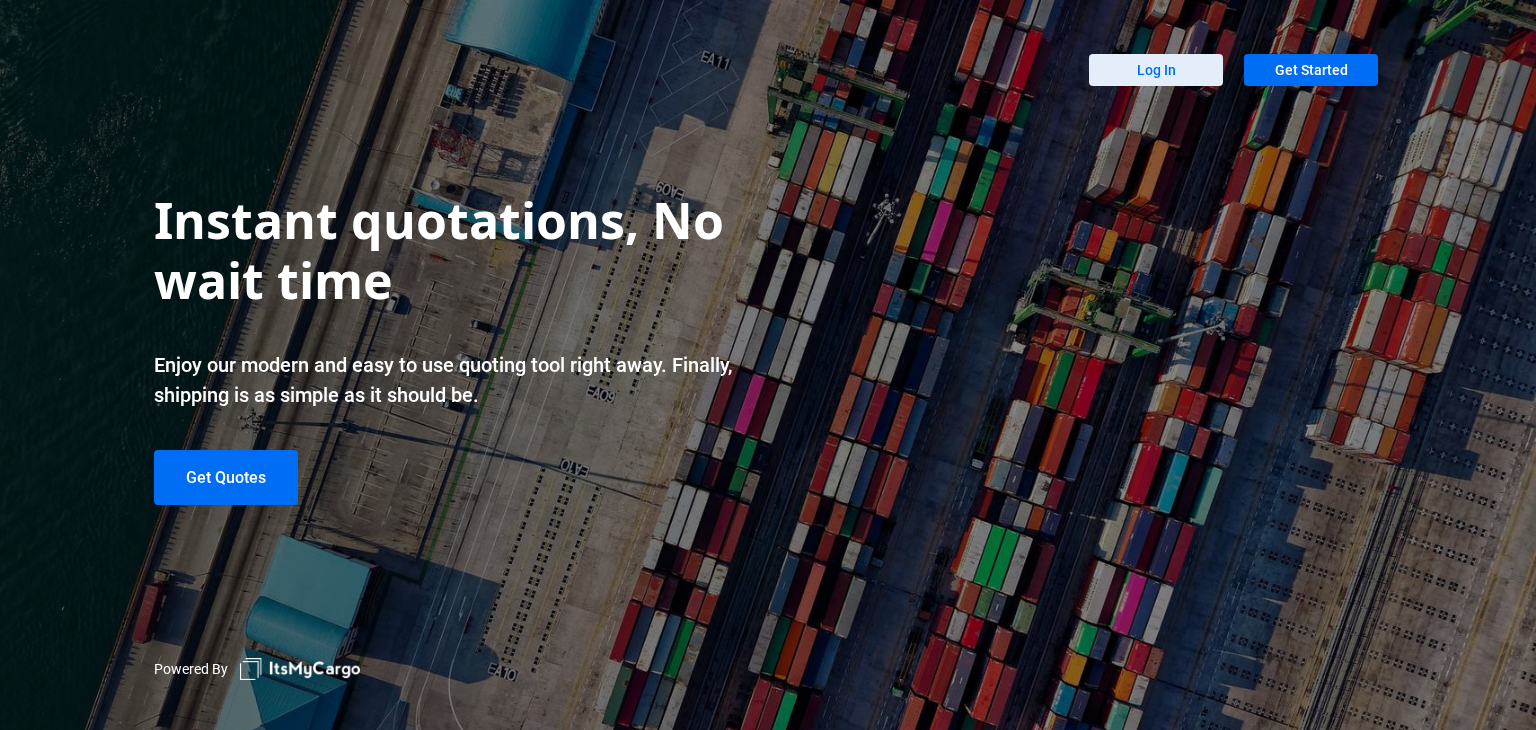 scroll, scrollTop: 0, scrollLeft: 0, axis: both 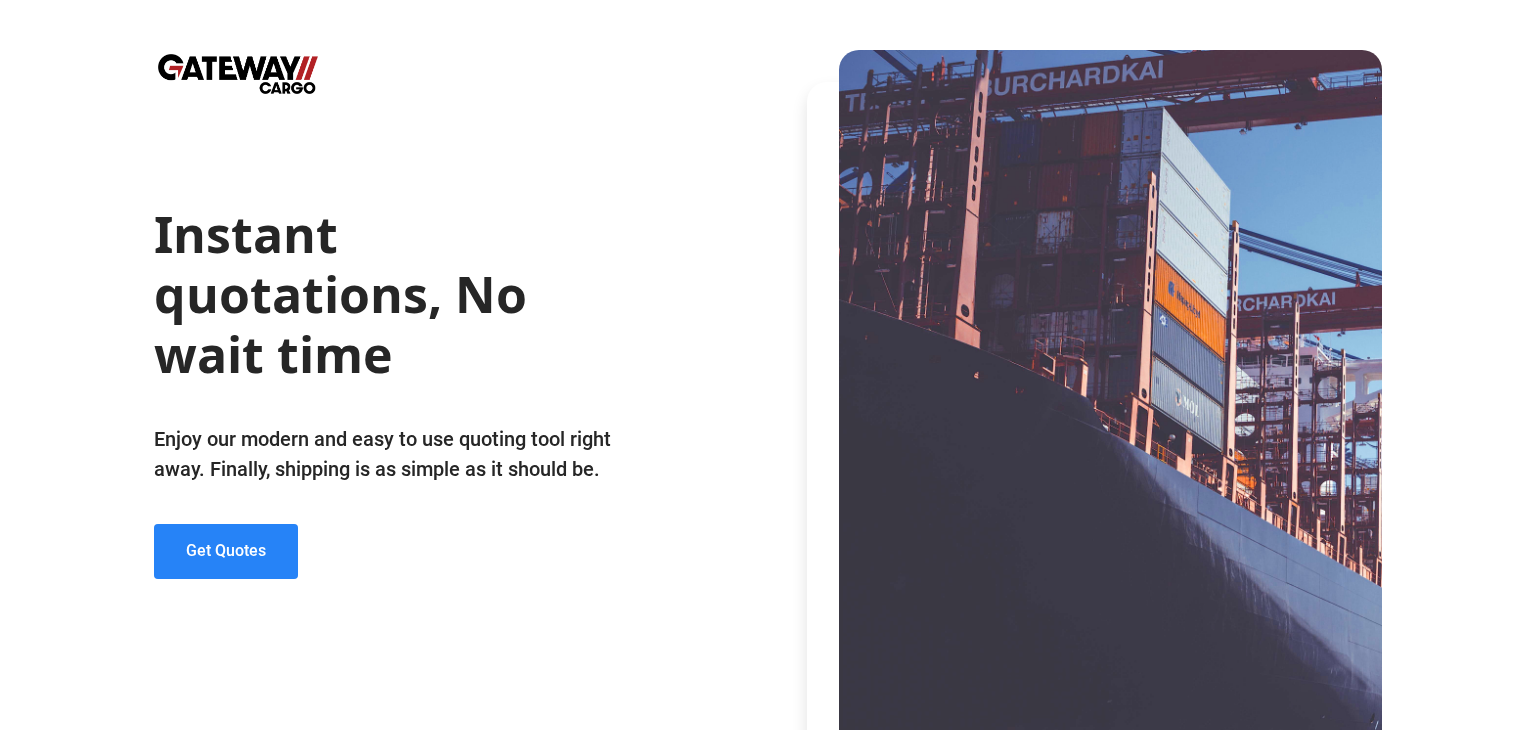 click on "Get Quotes" at bounding box center [226, 550] 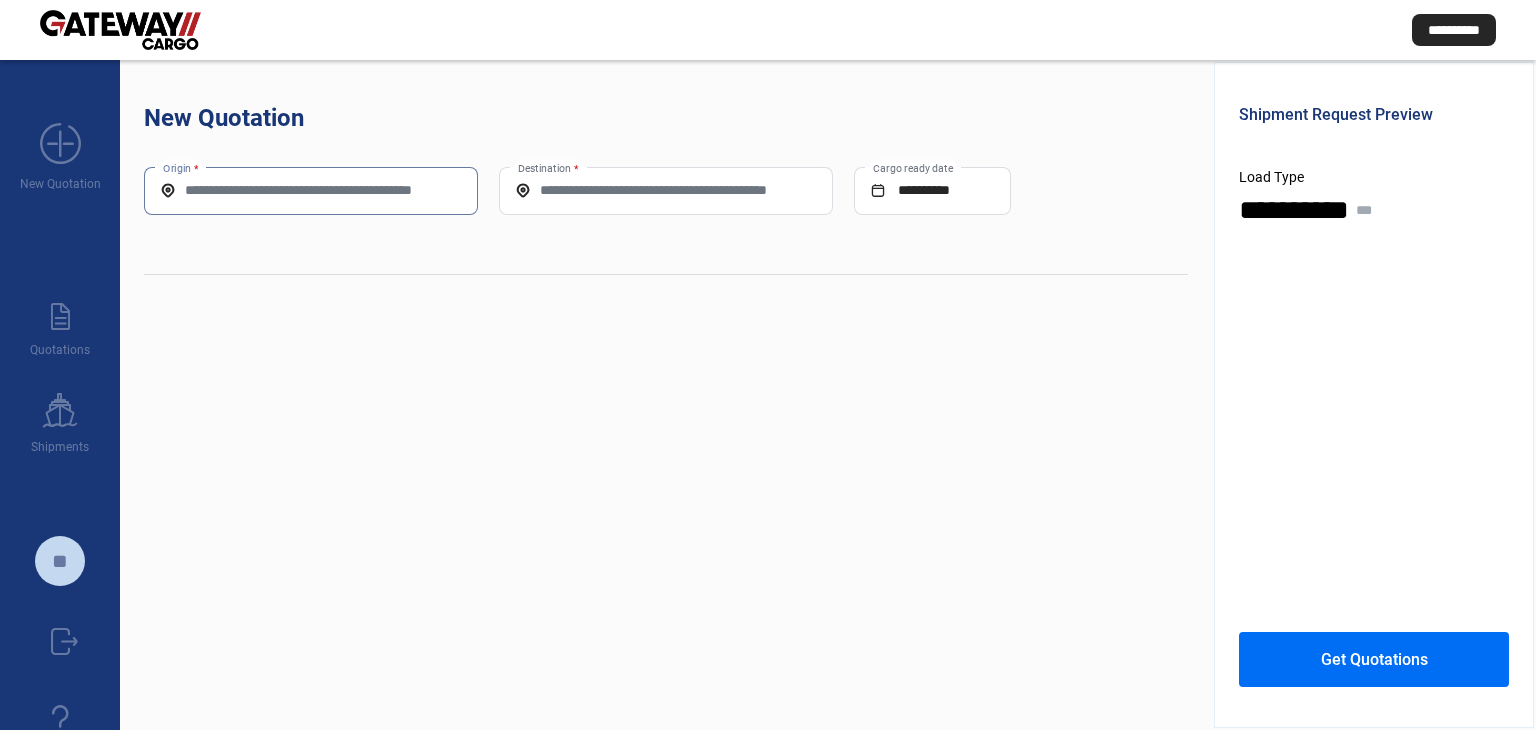 click on "Origin *" at bounding box center (311, 190) 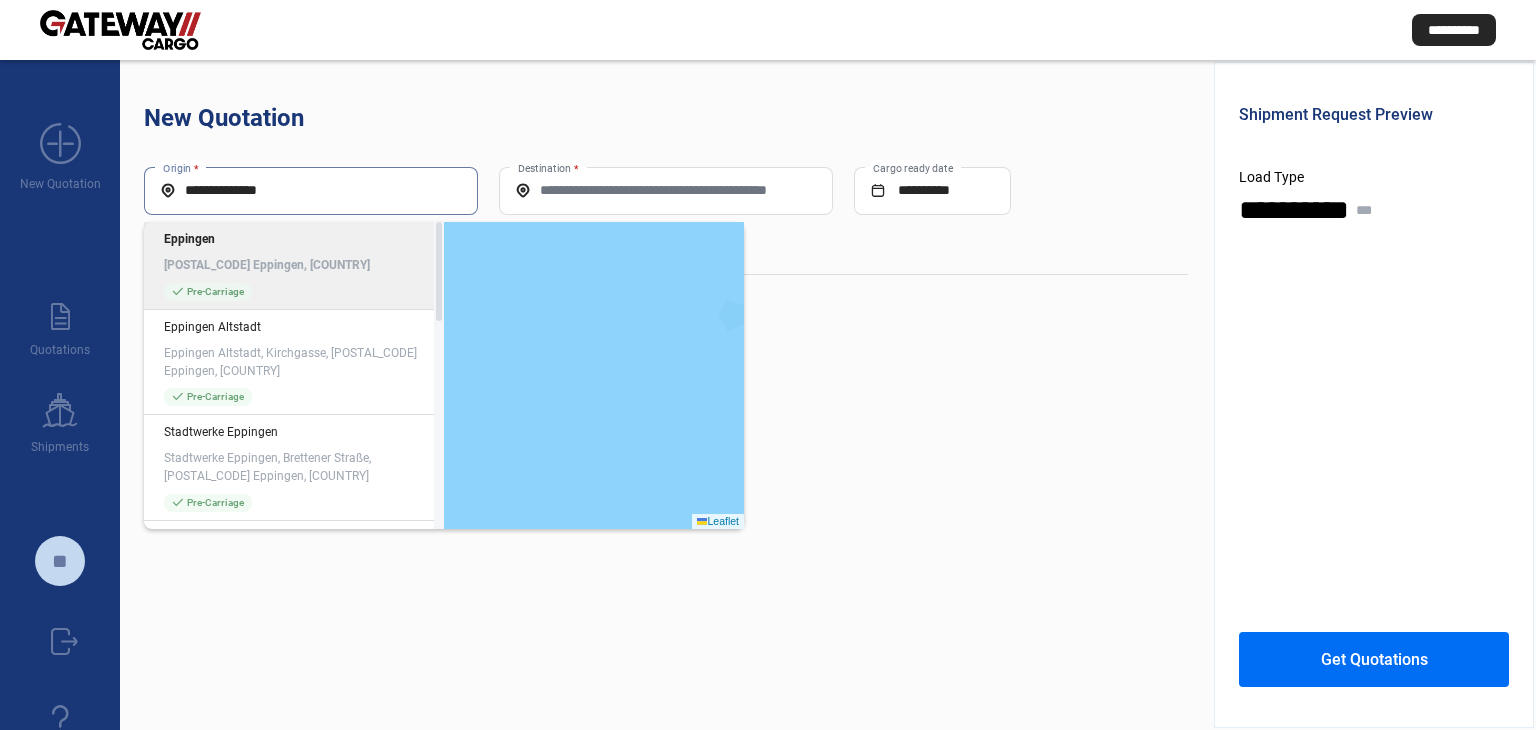 type on "**********" 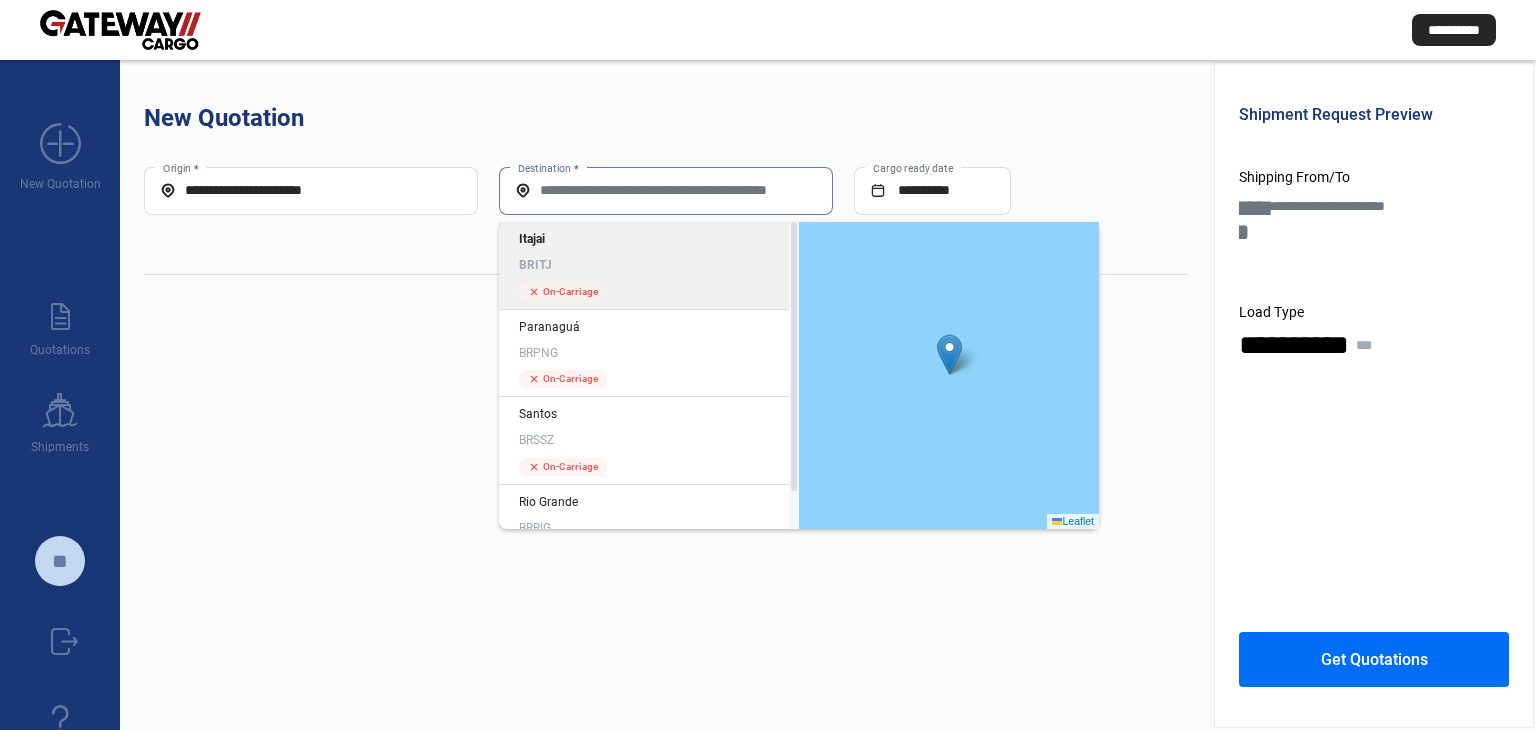 click on "Destination *" at bounding box center (666, 190) 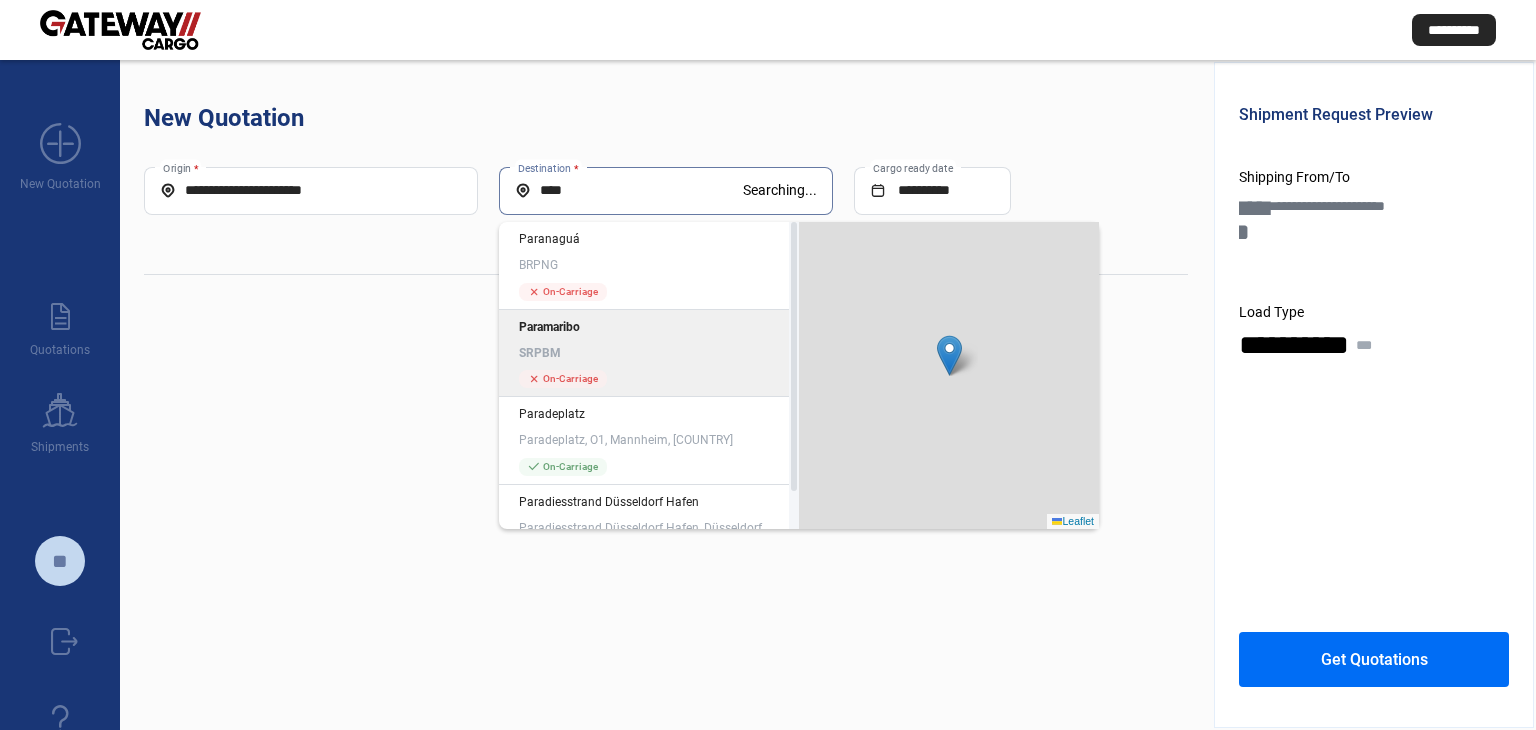 type on "****" 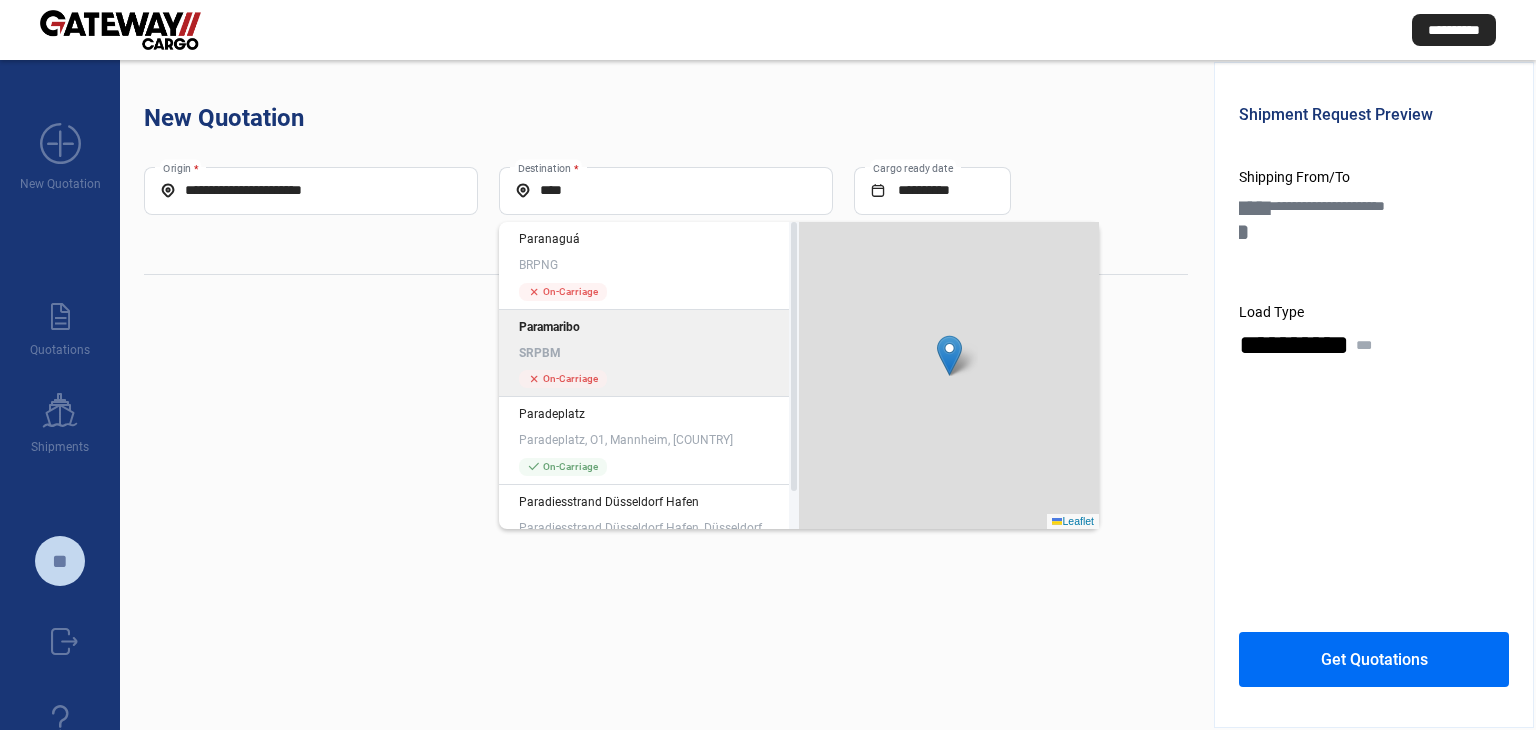 click on "SRPBM" at bounding box center [649, 353] 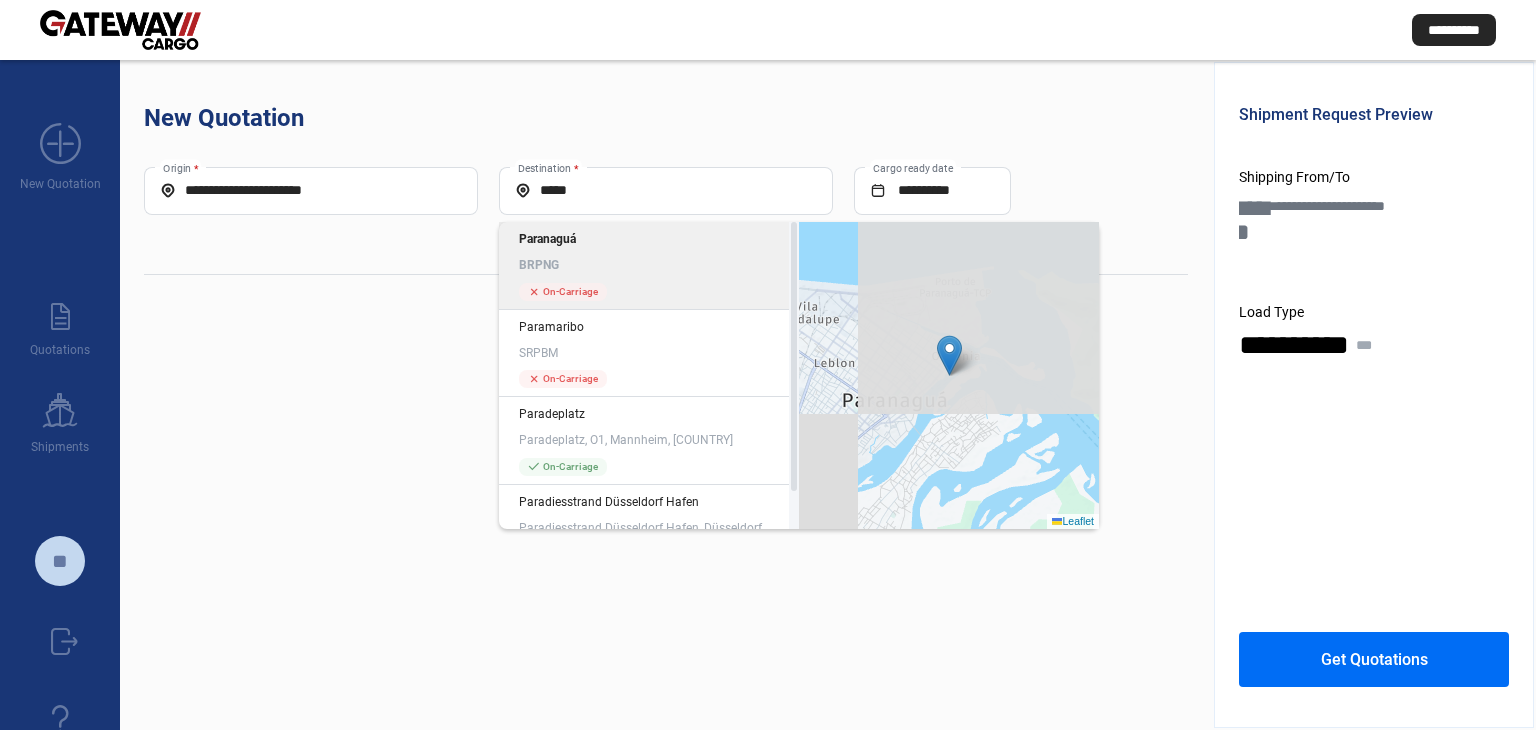 click on "**********" at bounding box center [666, 221] 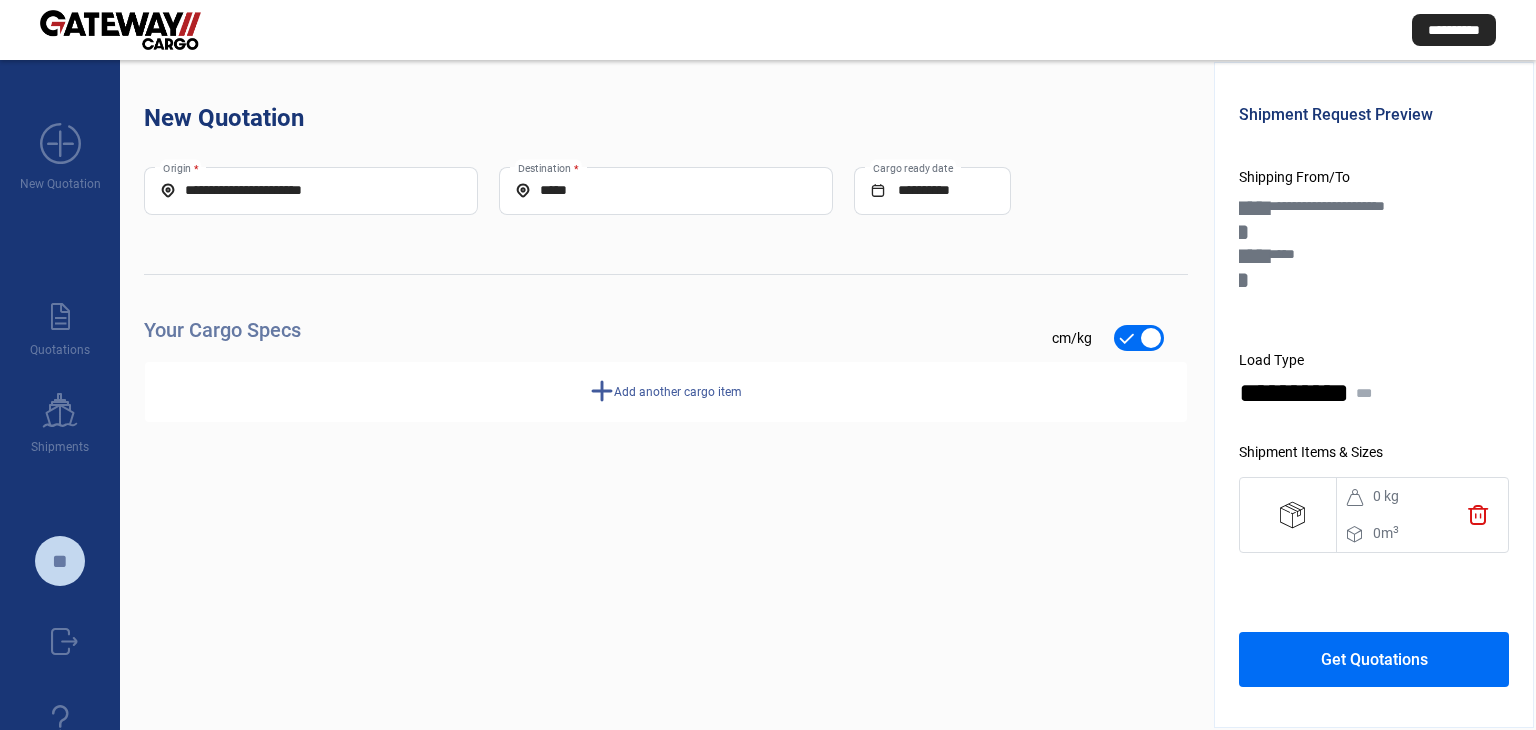 click on "*****" at bounding box center [666, 190] 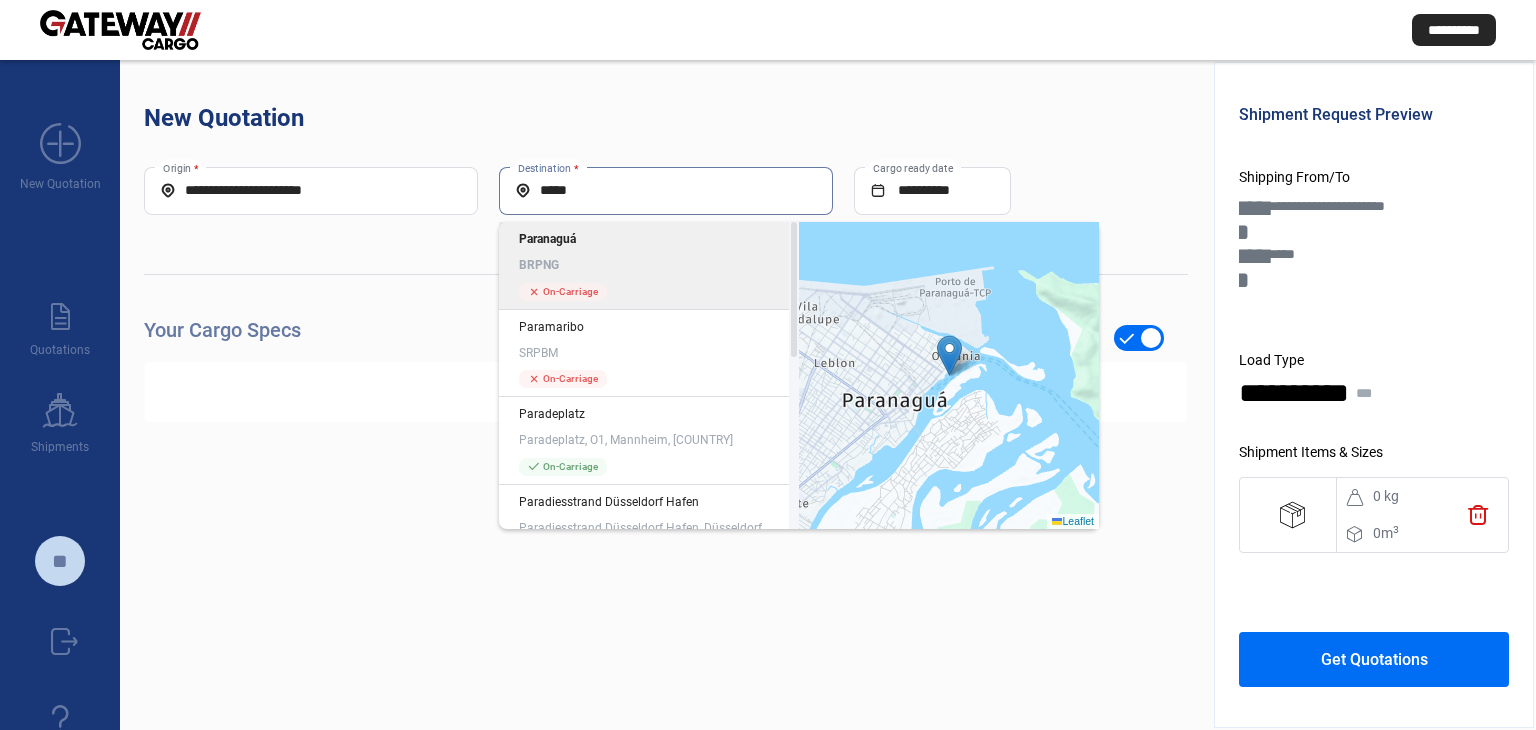 click on "*****" at bounding box center [666, 190] 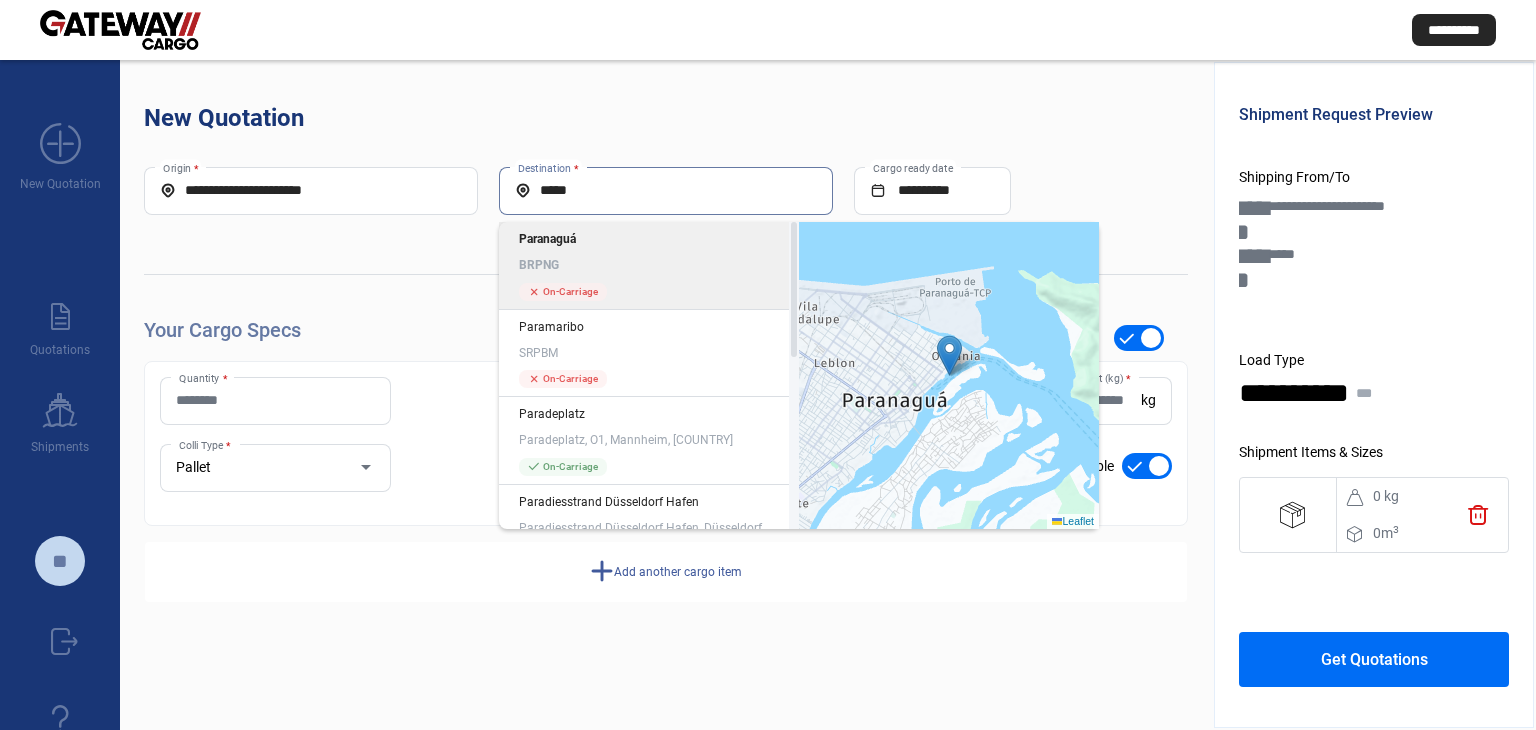 click on "BRPNG" at bounding box center [649, 265] 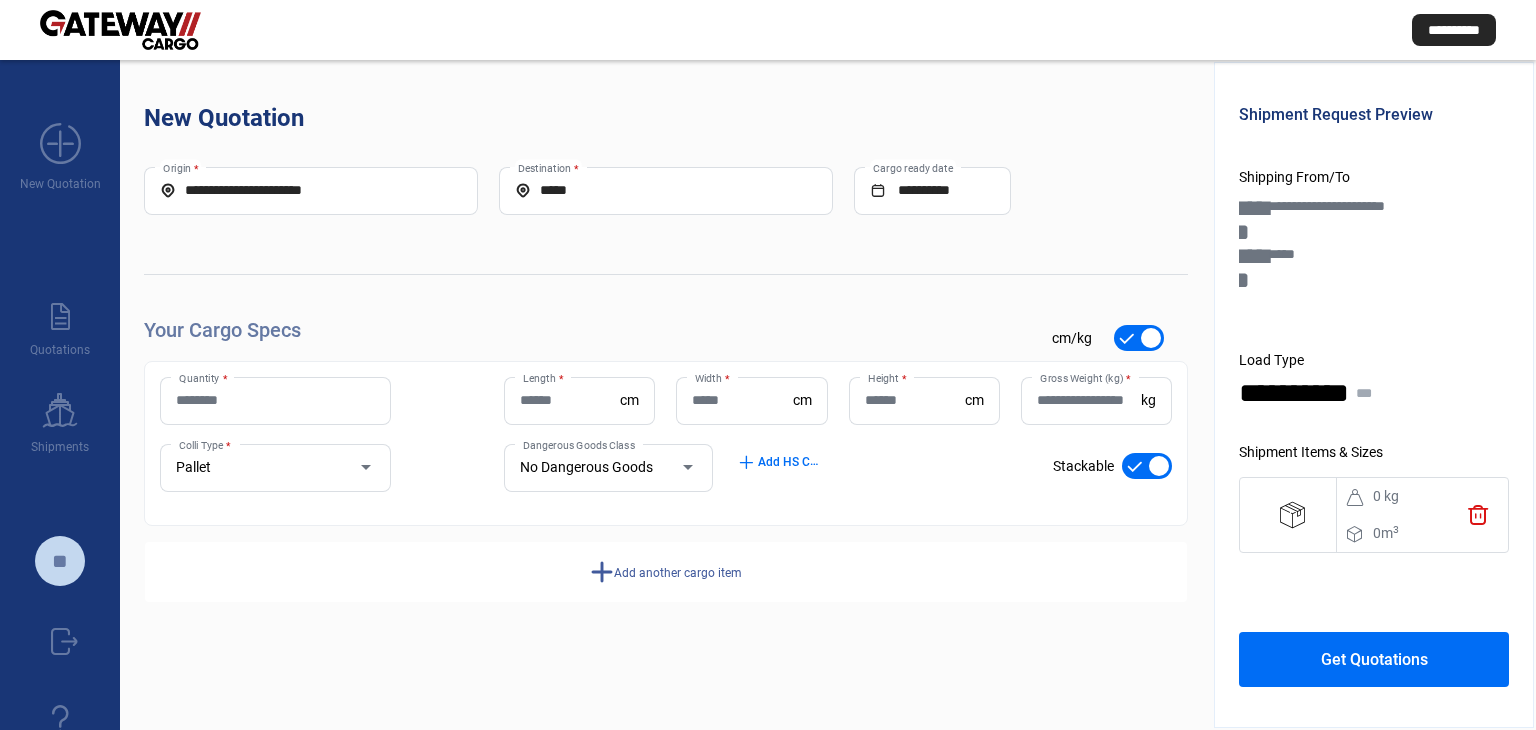 click on "Quantity *" at bounding box center (275, 400) 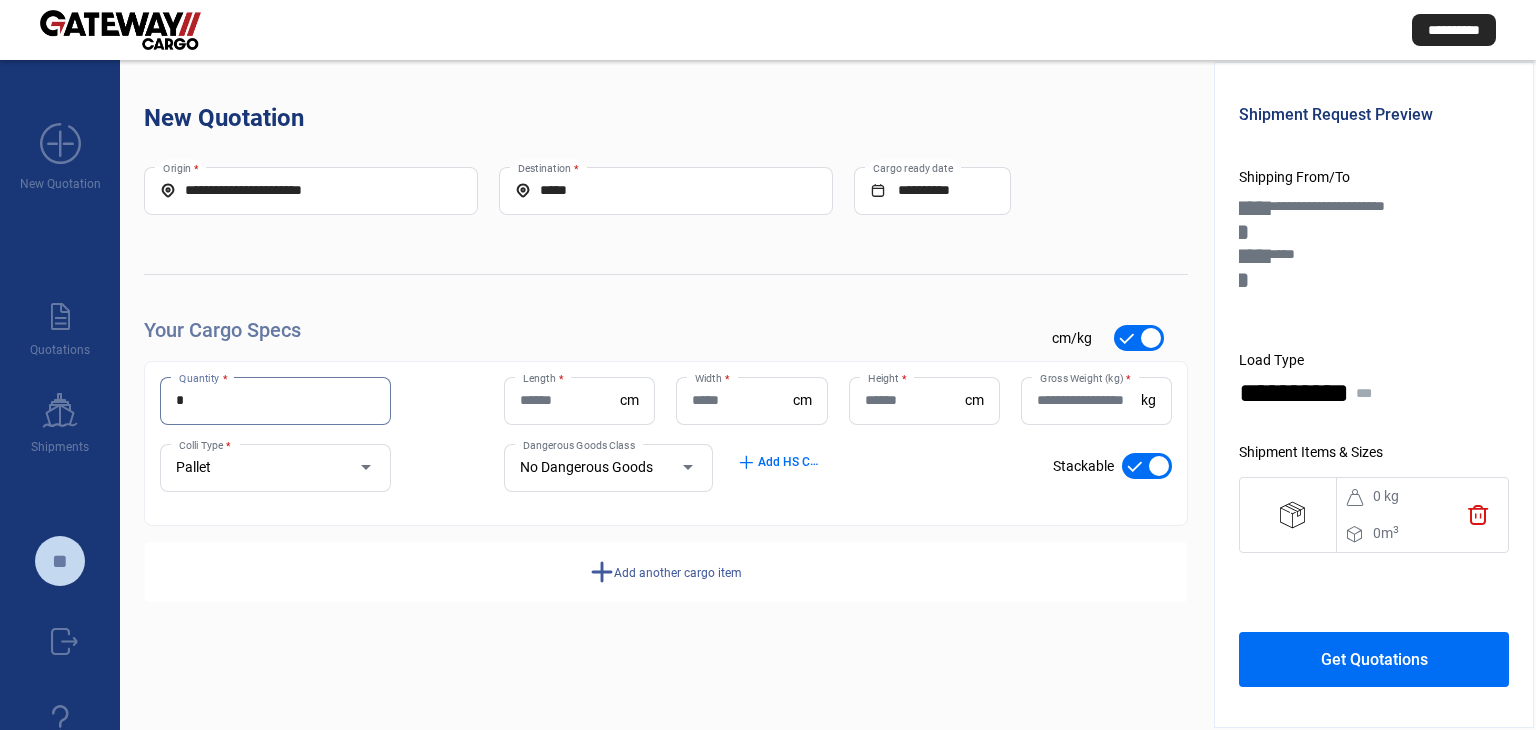 type on "*" 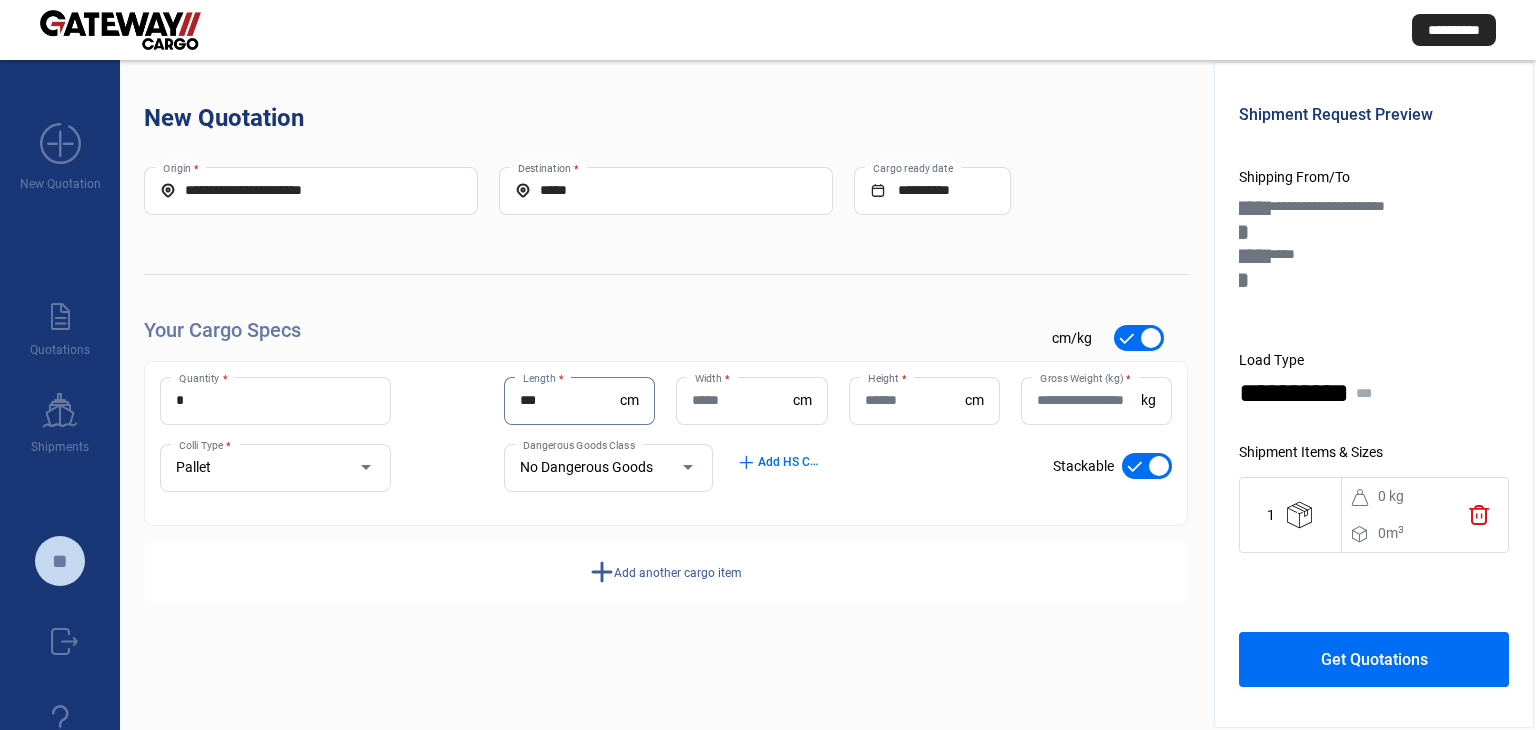 type on "***" 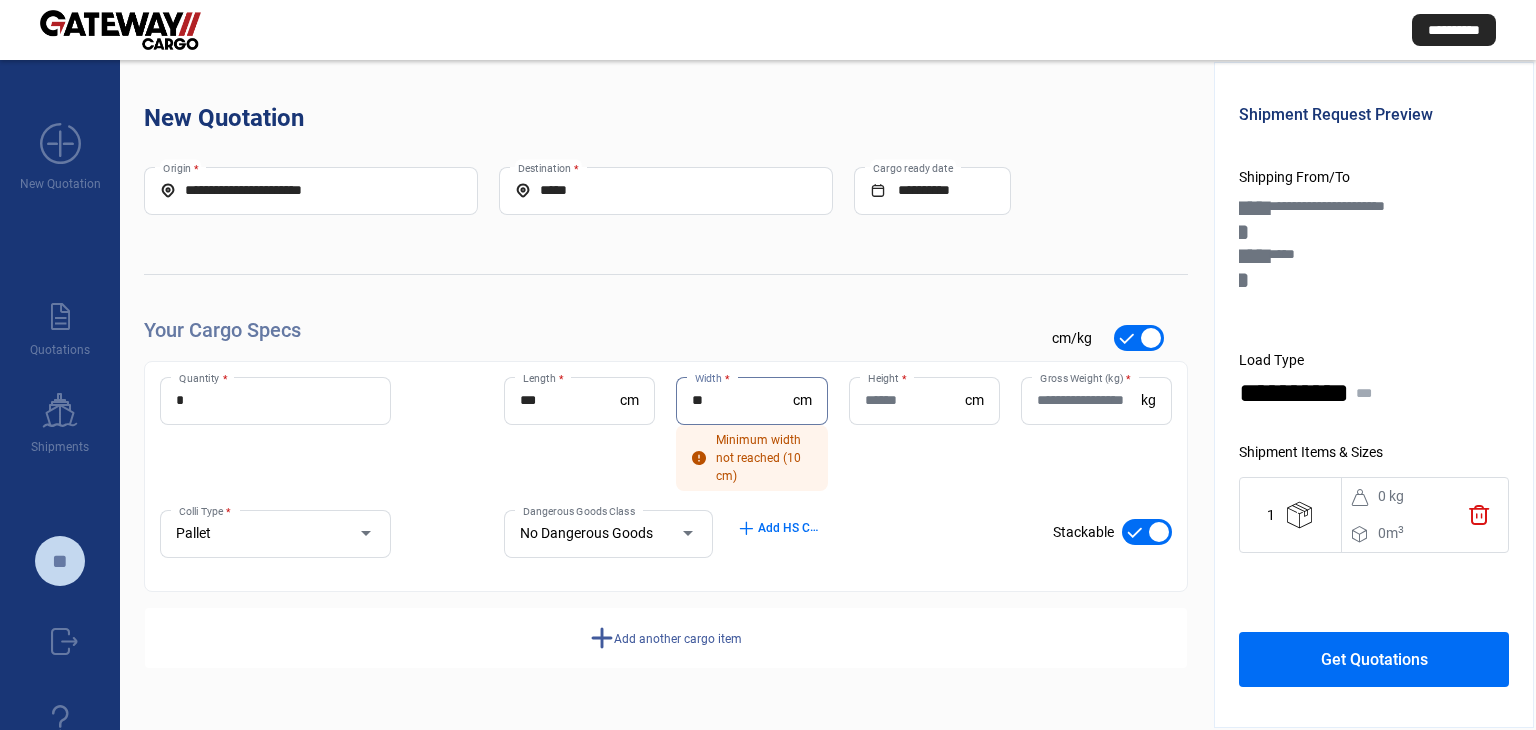 type on "**" 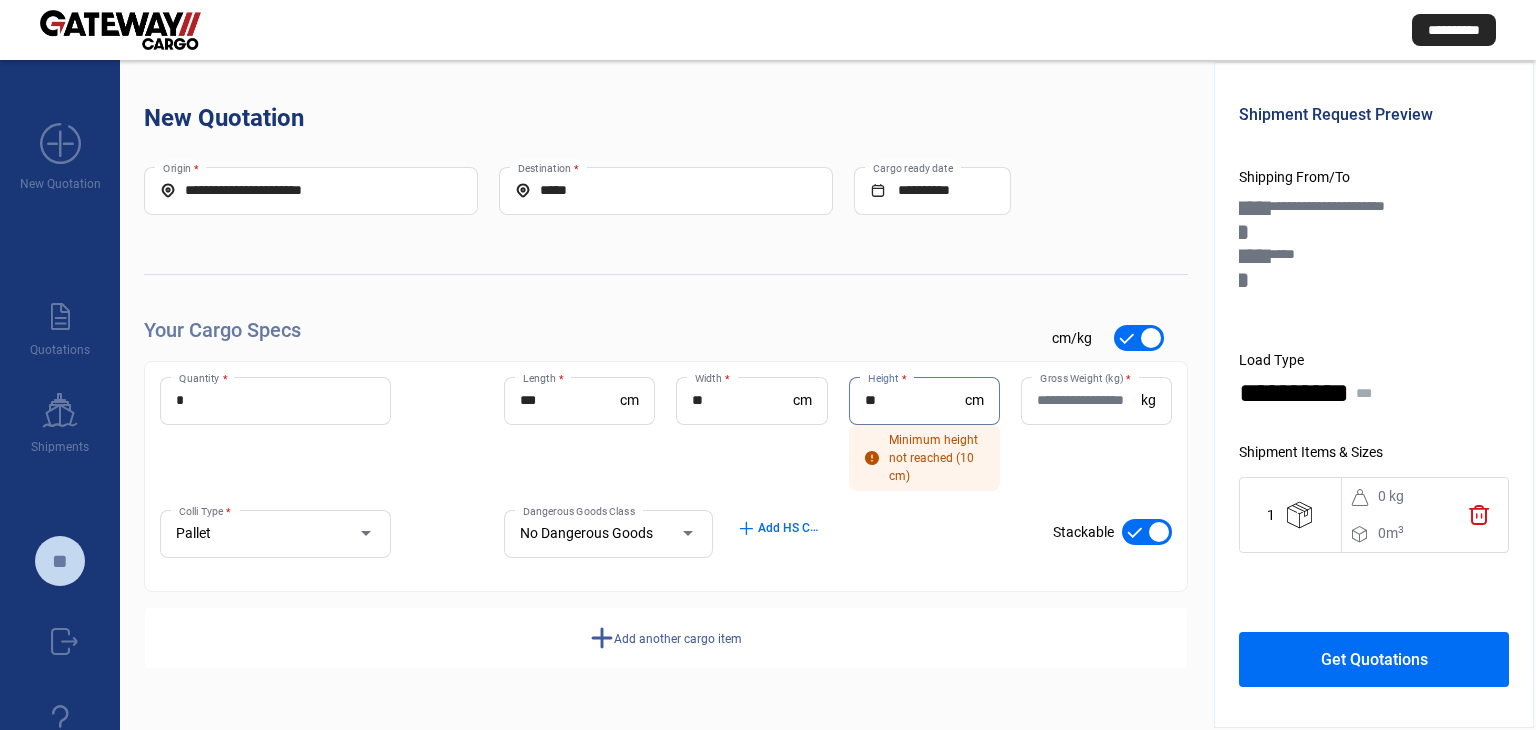type on "**" 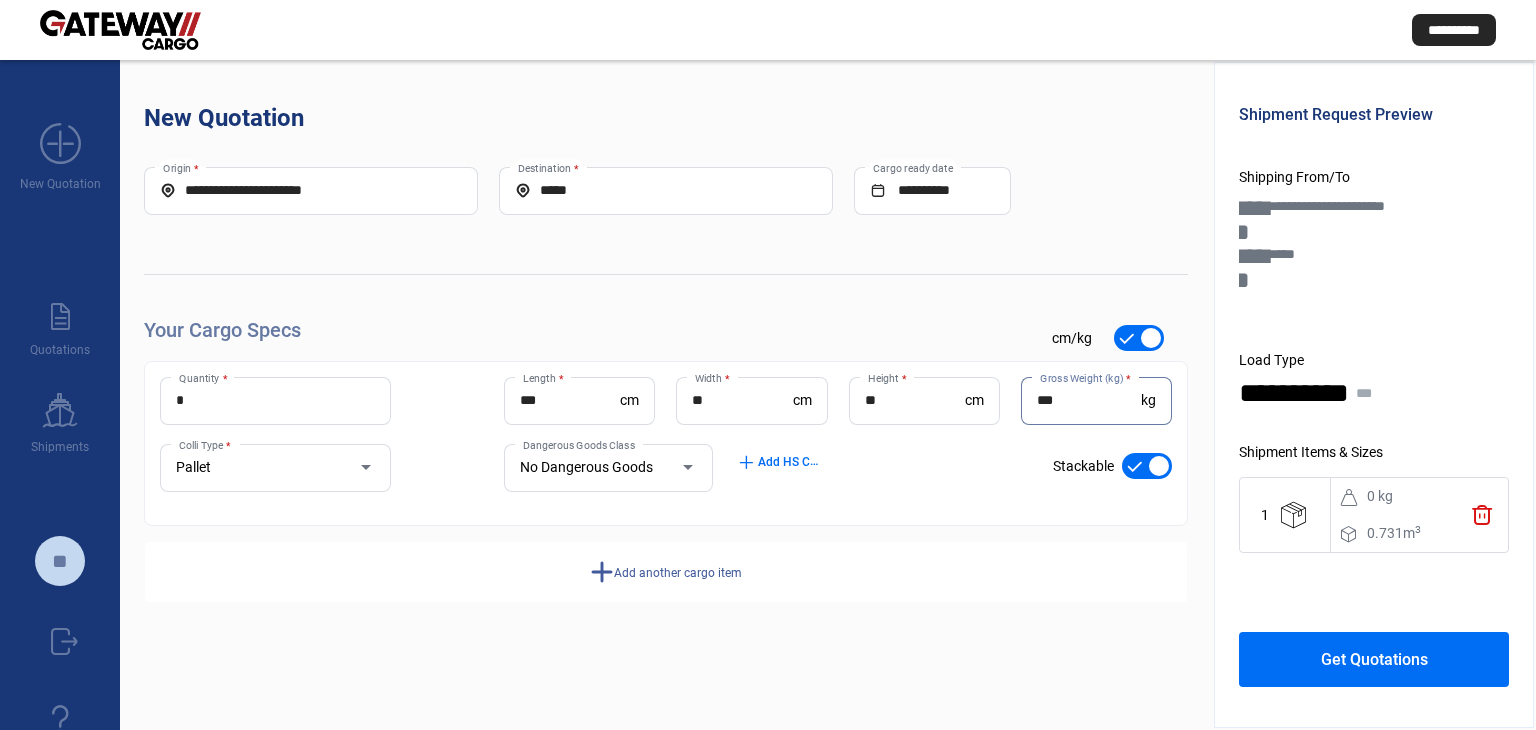 type on "***" 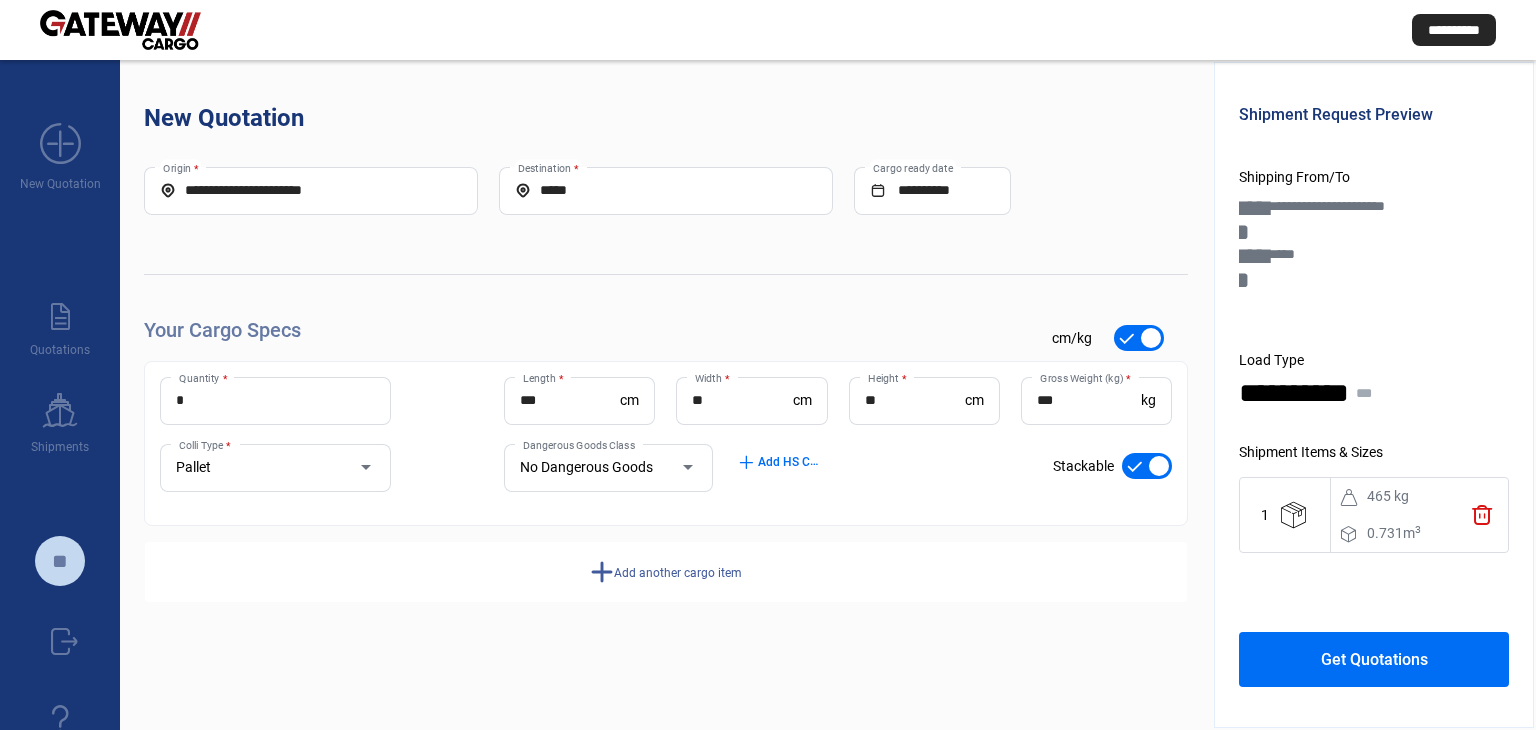click on "Add another cargo item" at bounding box center [678, 573] 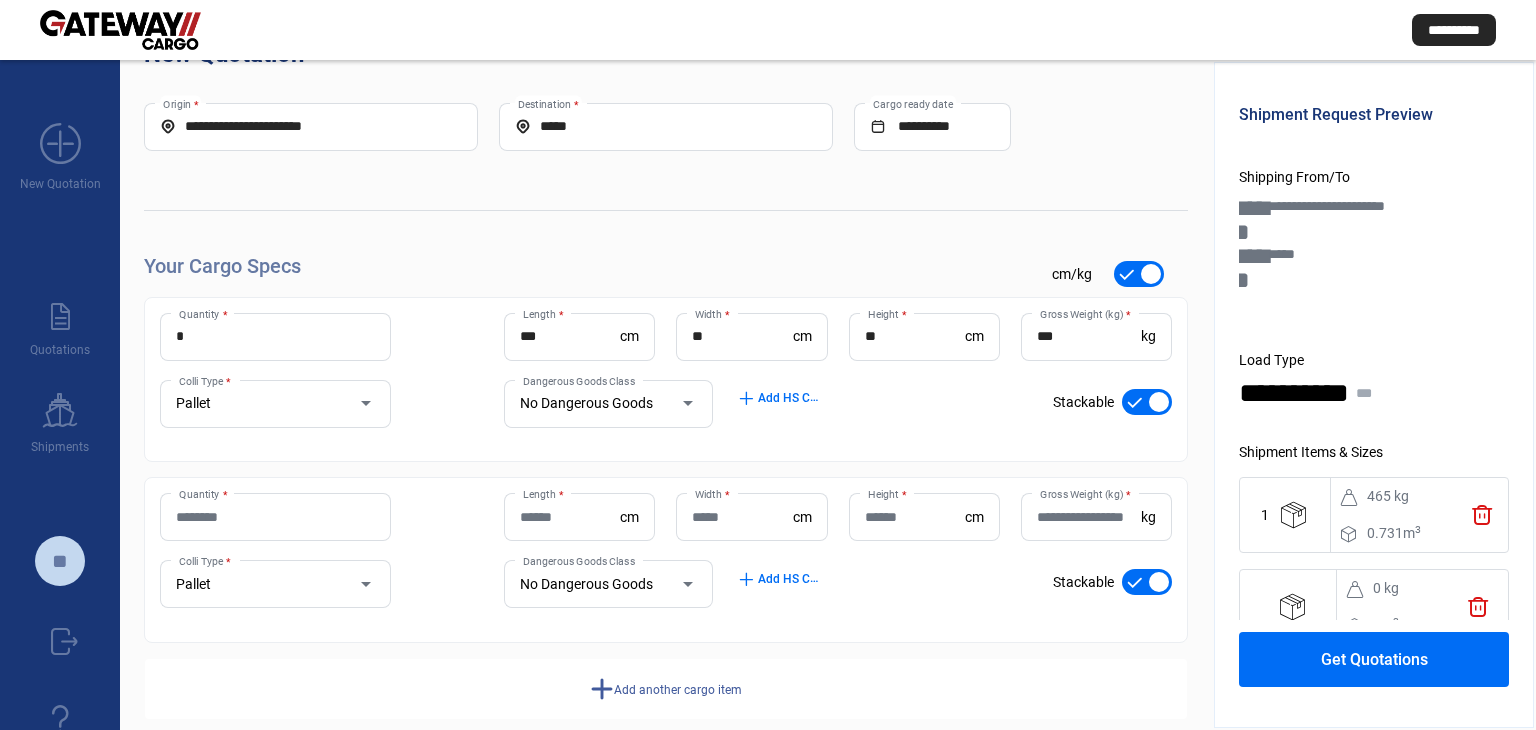 scroll, scrollTop: 93, scrollLeft: 0, axis: vertical 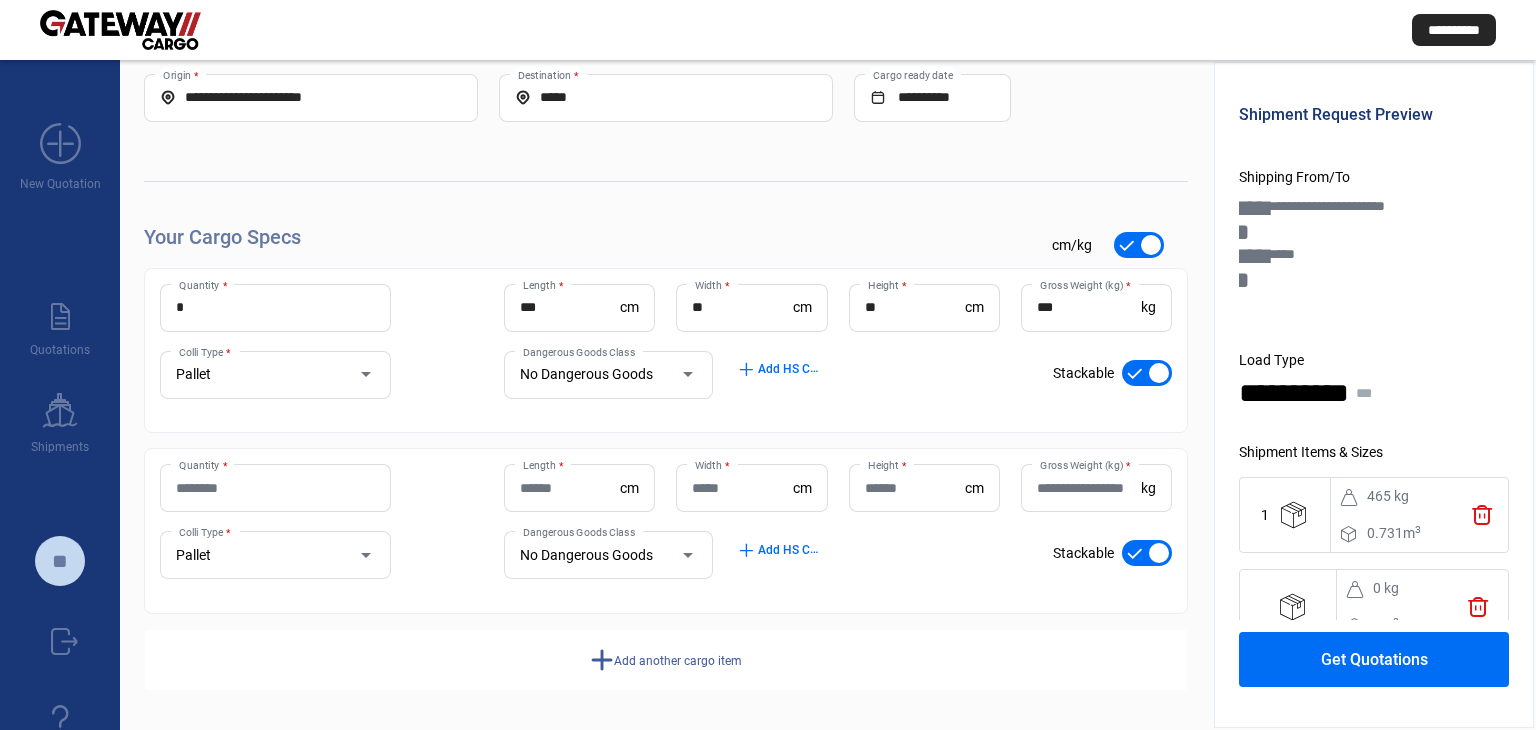 click on "Quantity *" at bounding box center [275, 488] 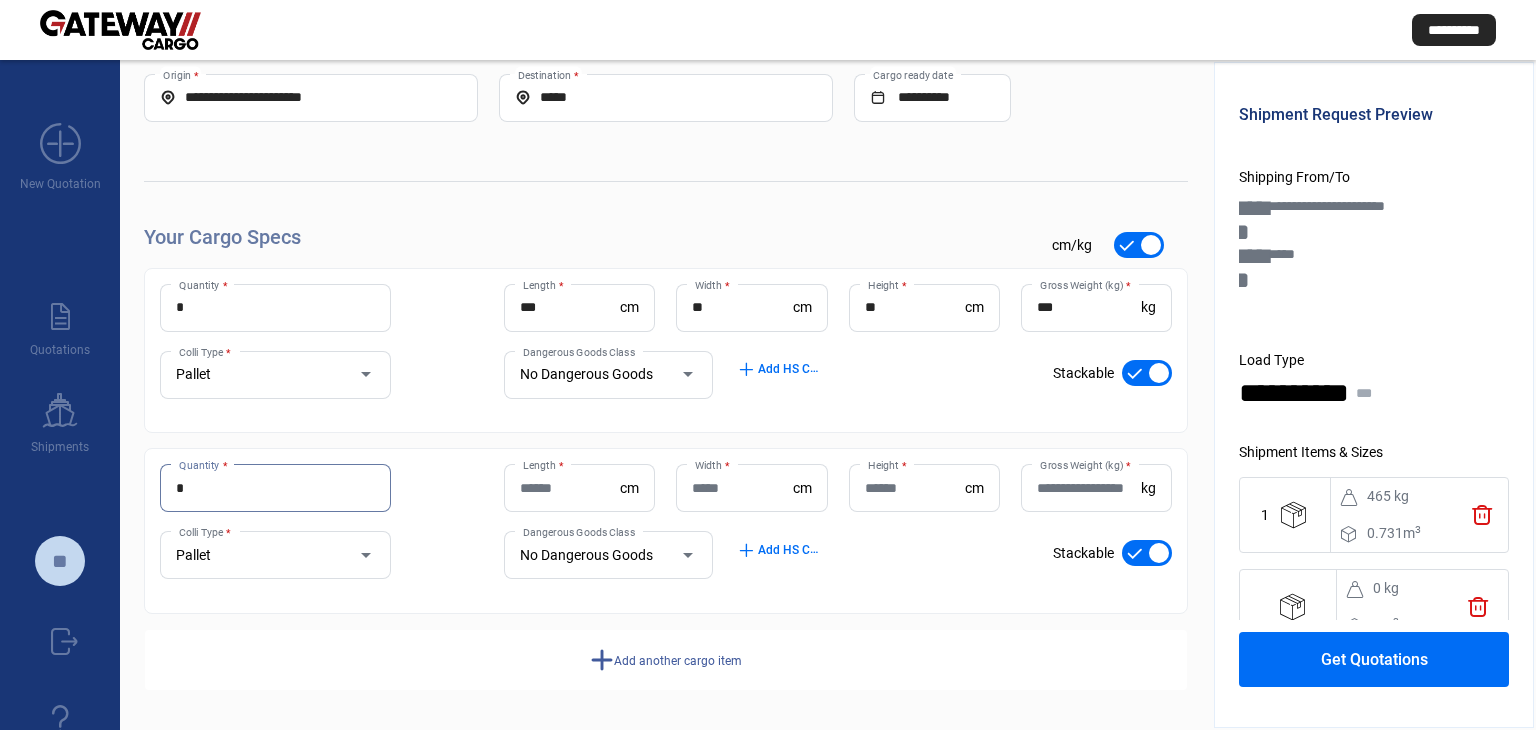 type on "*" 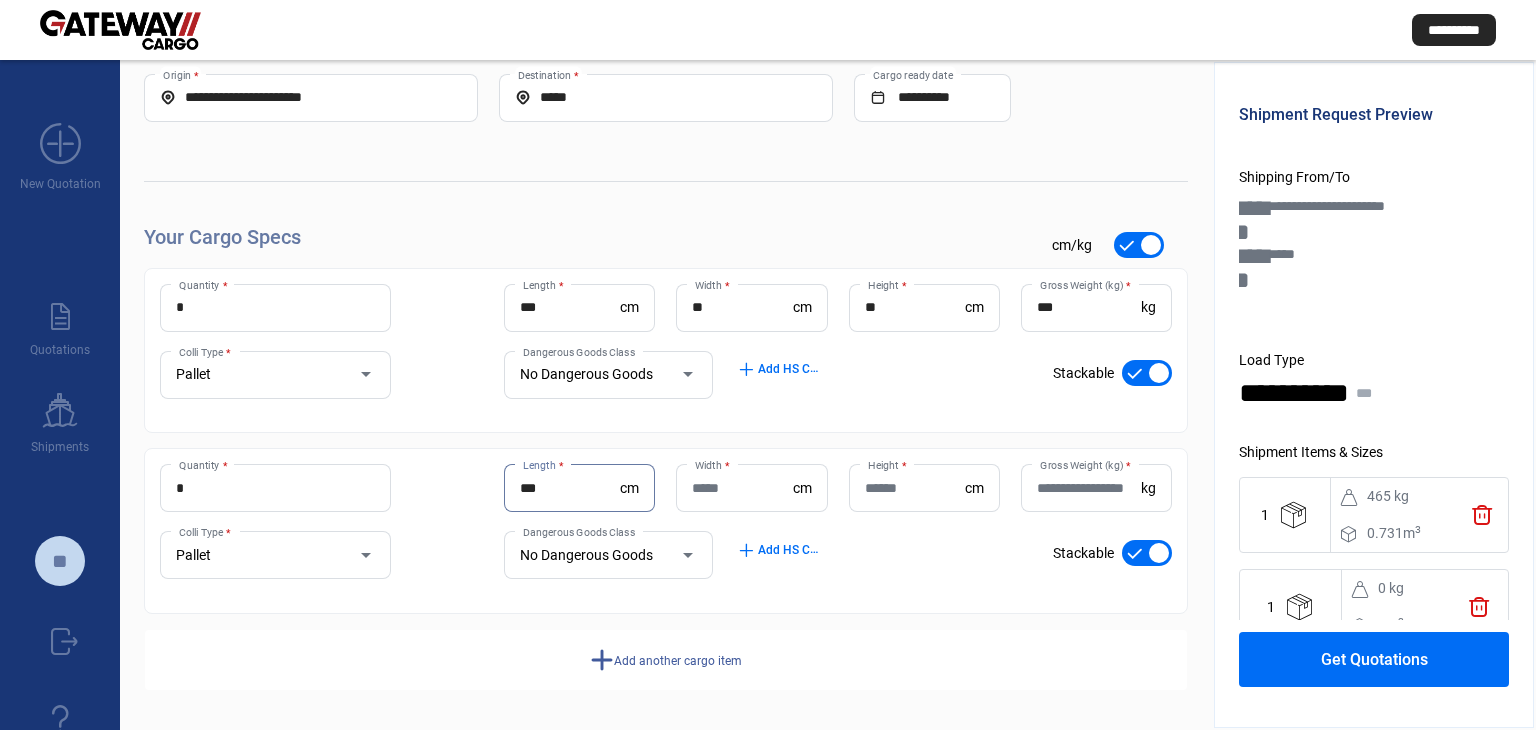 type on "***" 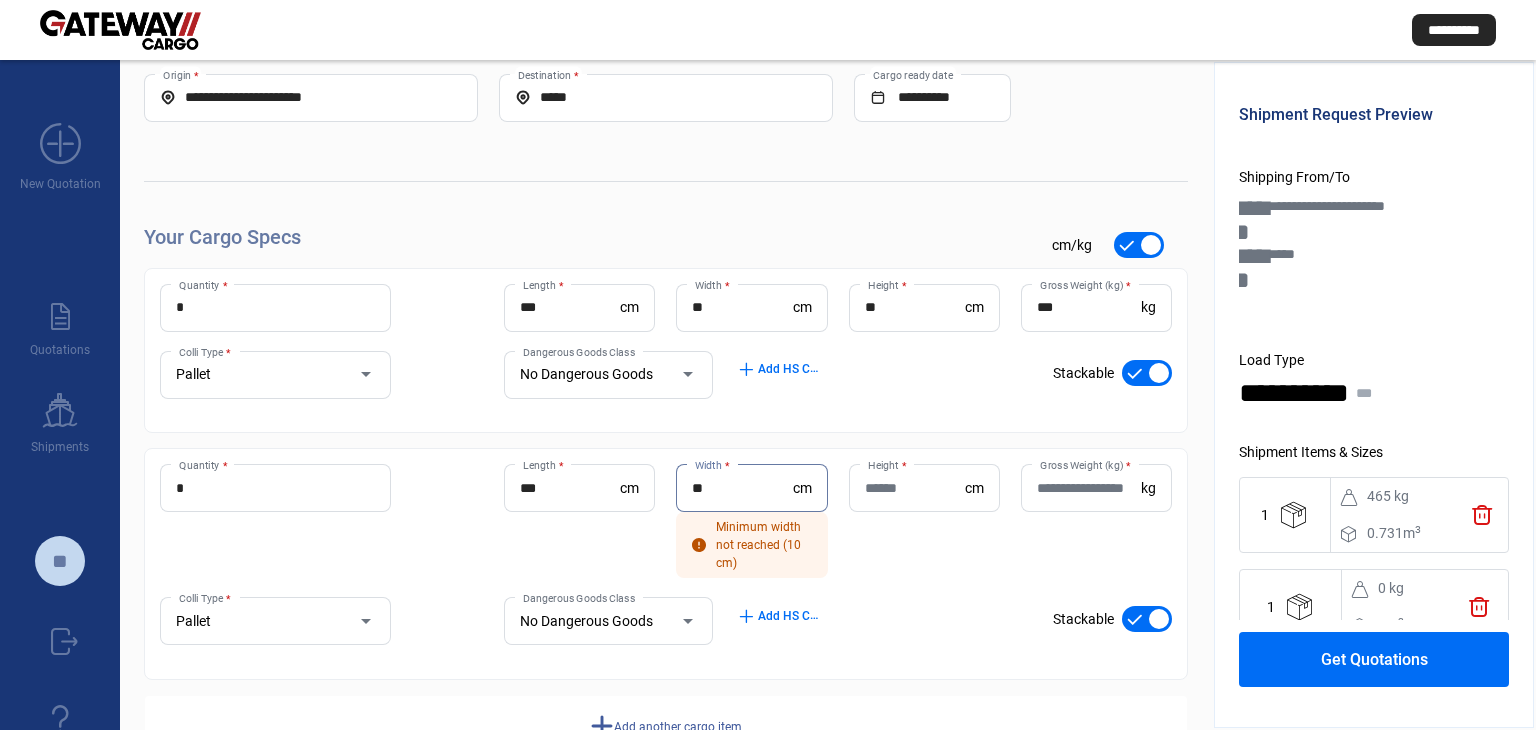 type on "**" 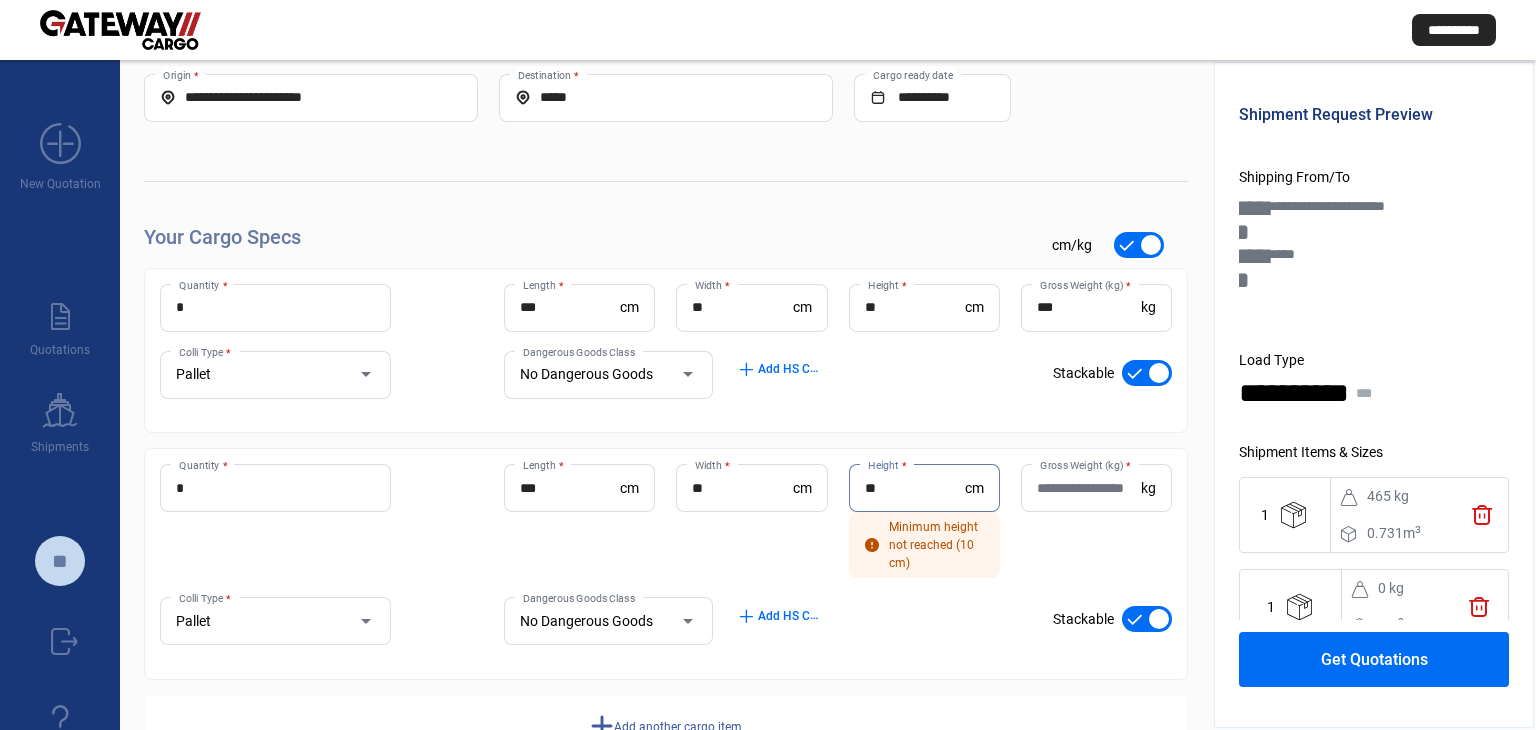 type on "**" 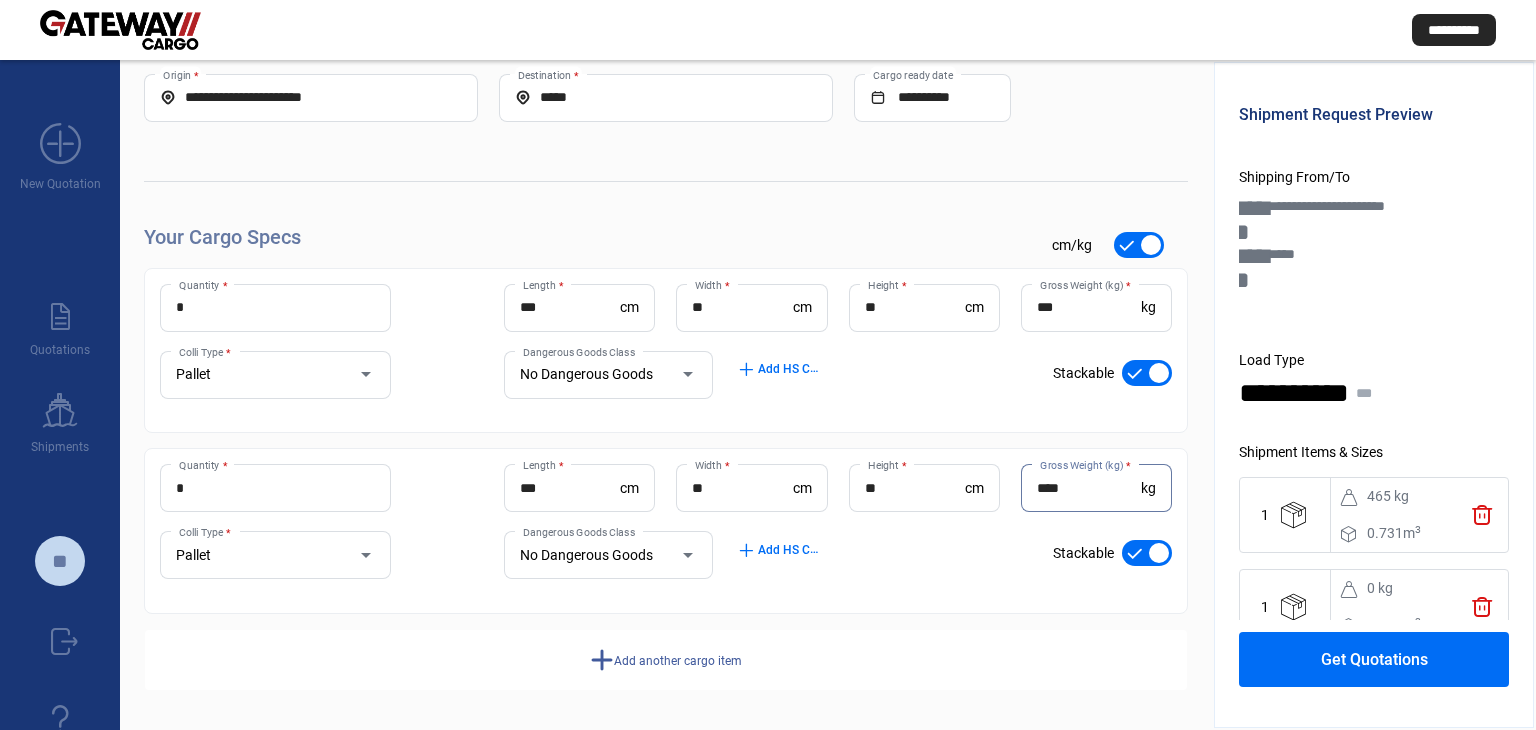 type on "****" 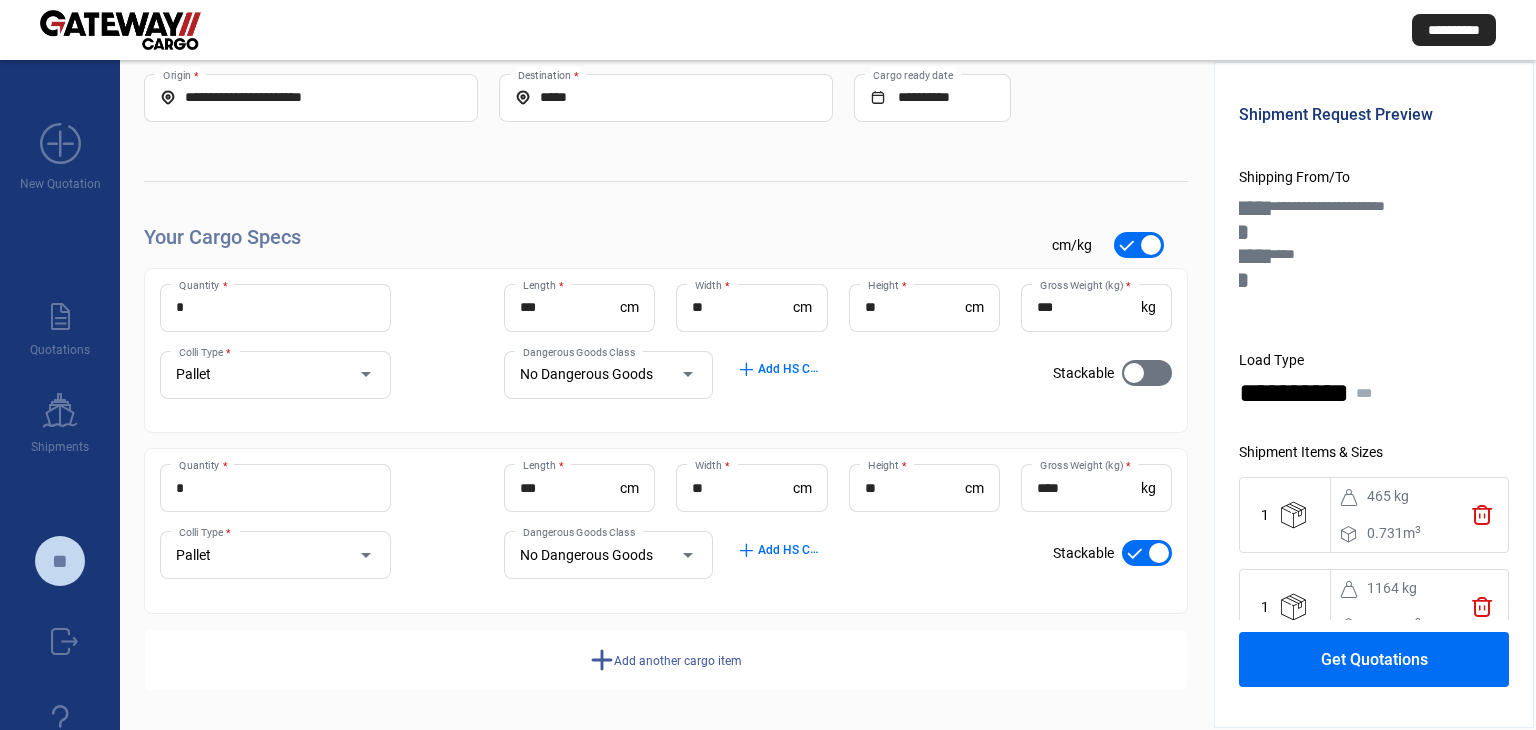 click at bounding box center [1147, 553] 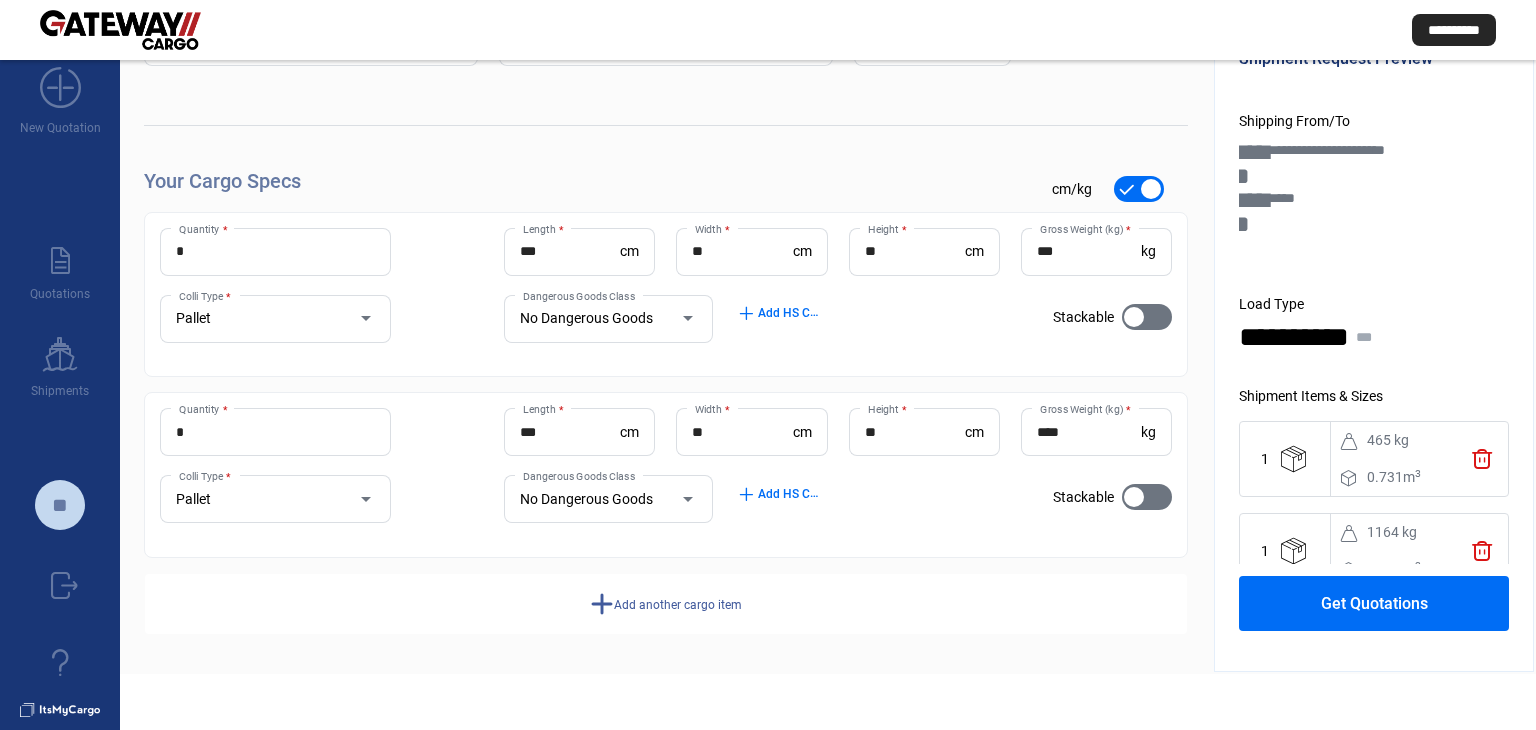 scroll, scrollTop: 88, scrollLeft: 0, axis: vertical 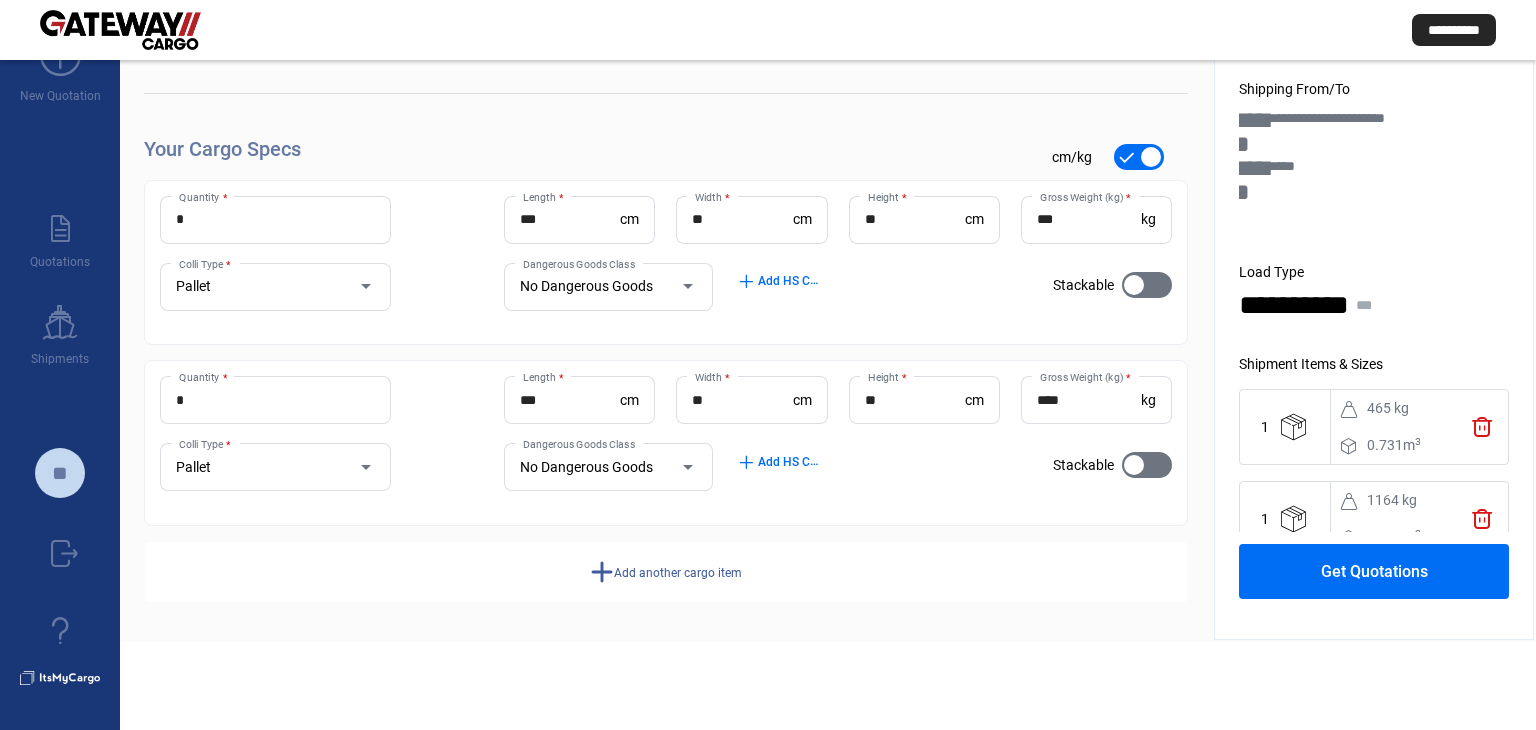 click on "add" at bounding box center (602, 571) 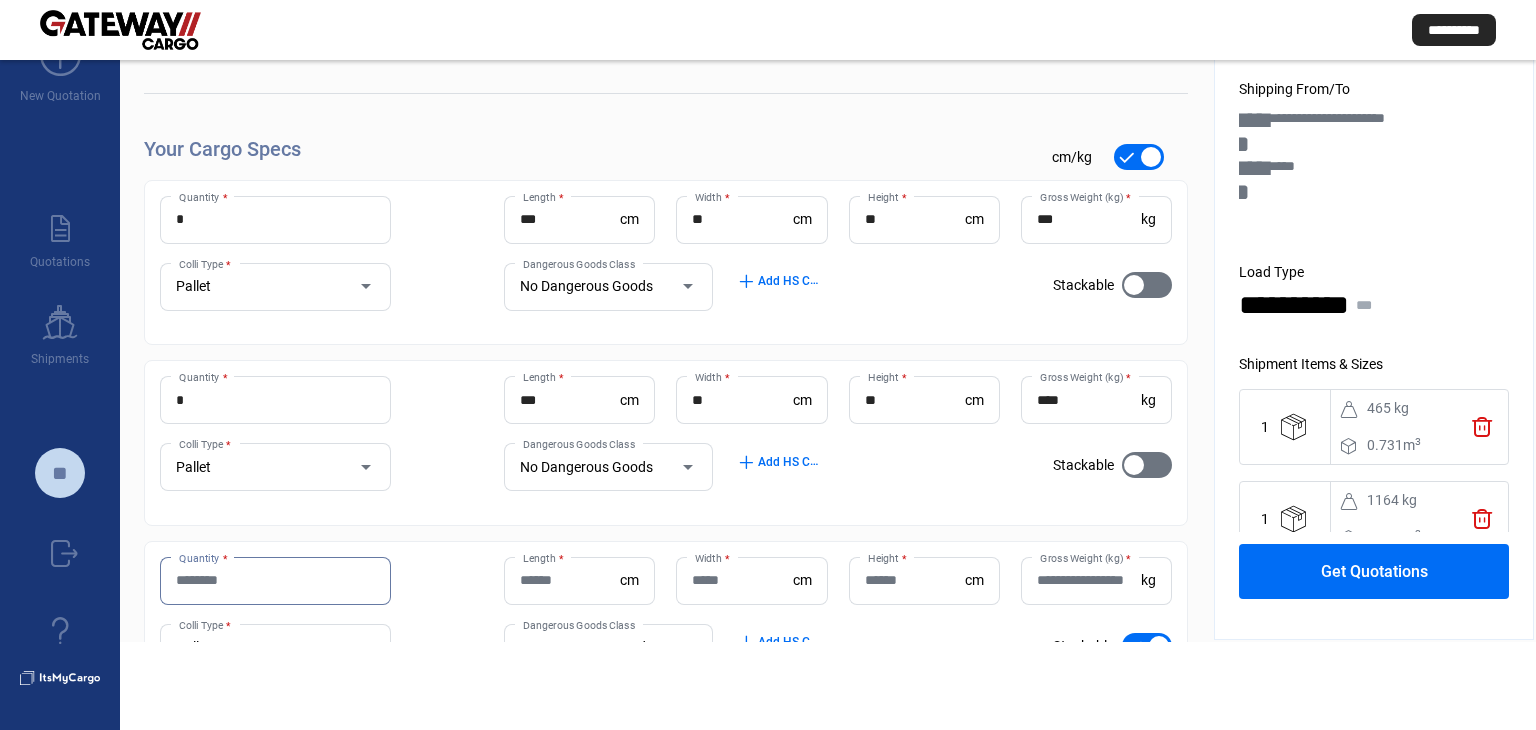 click on "Quantity *" at bounding box center (275, 580) 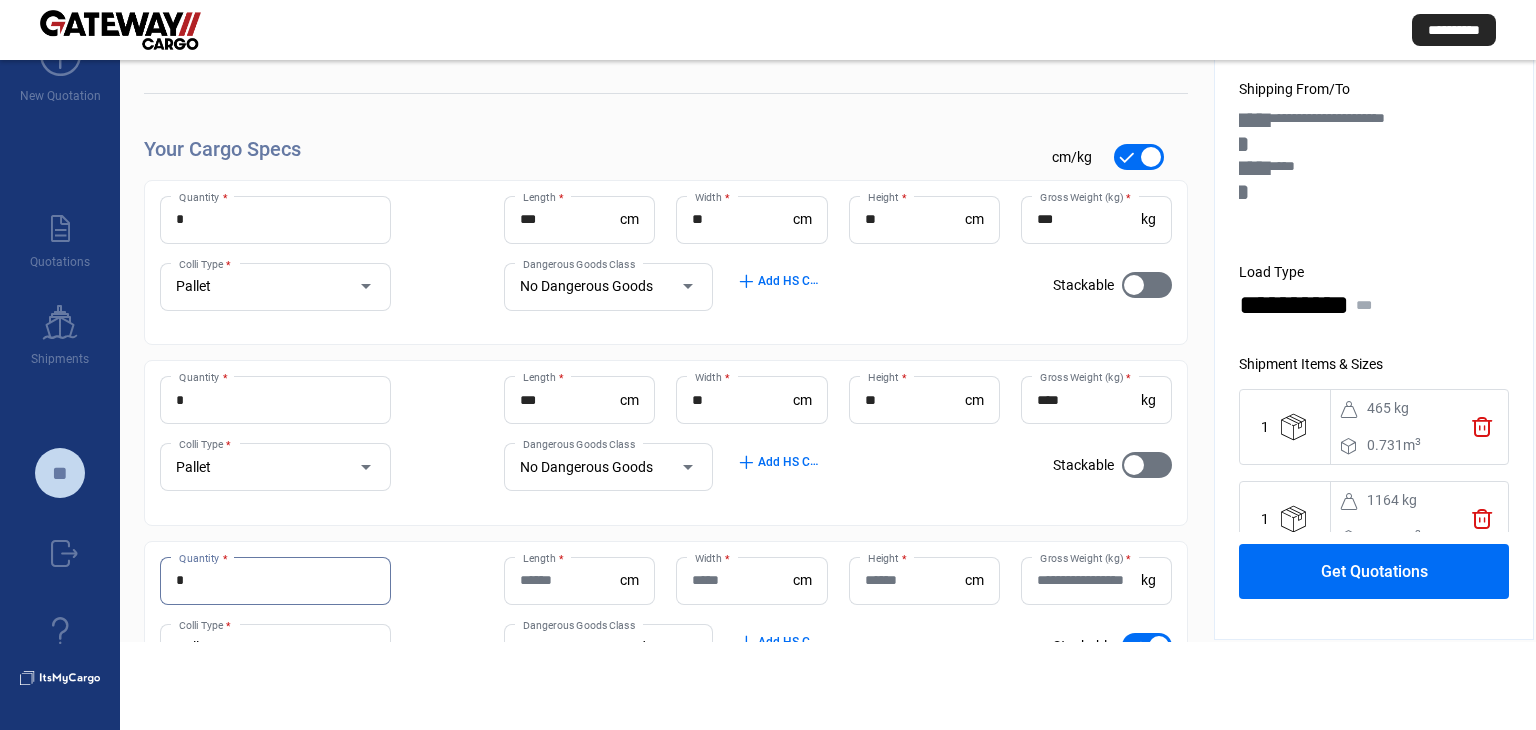 type on "*" 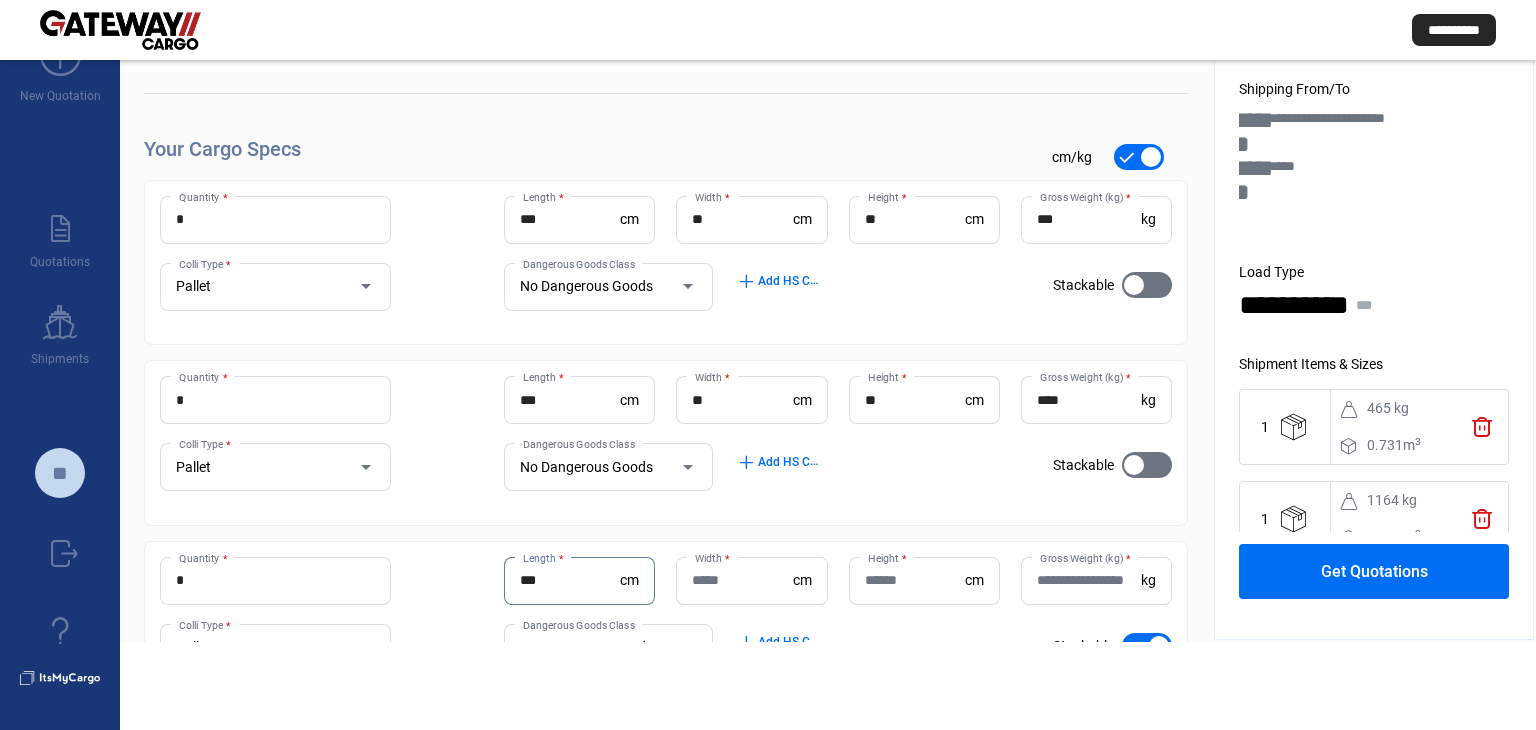 type on "***" 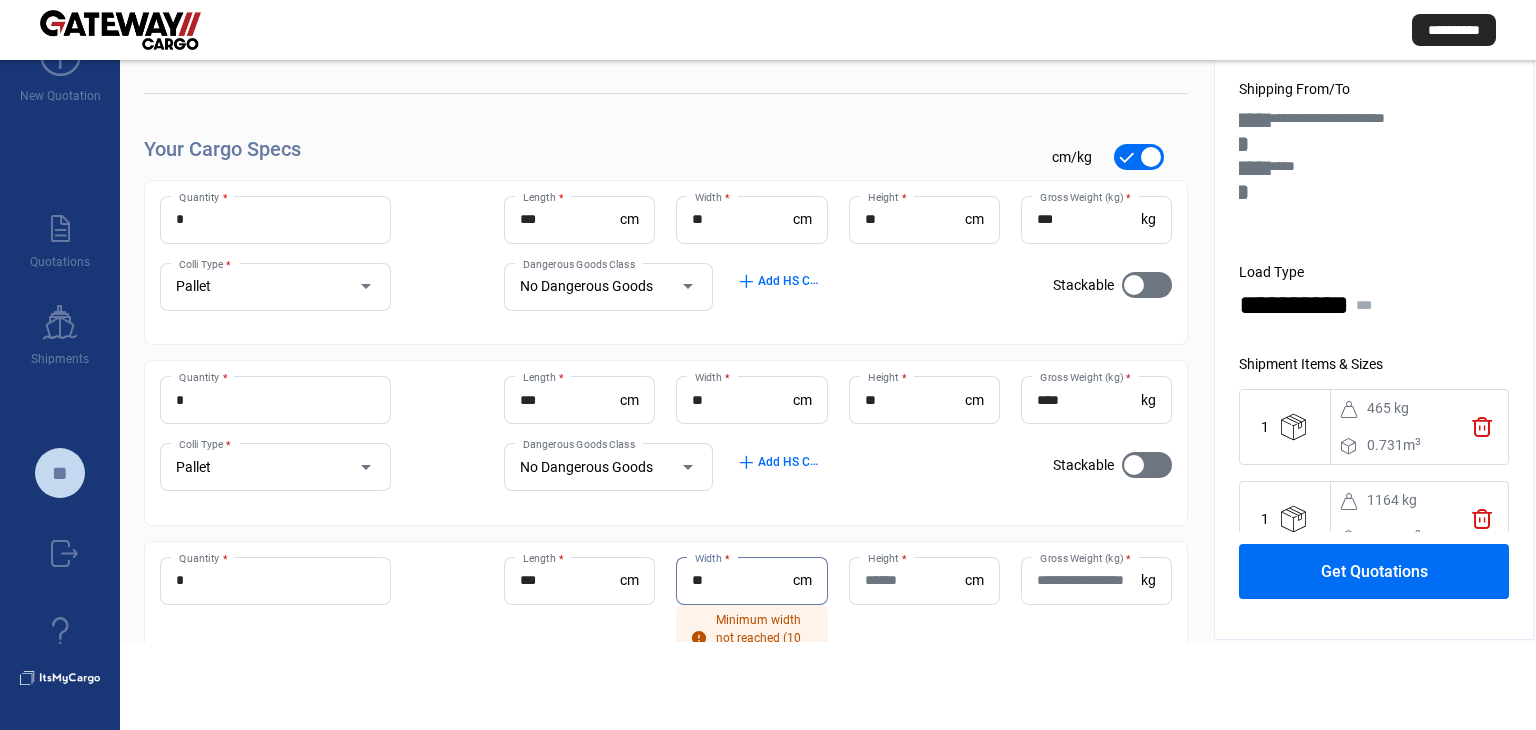 type on "**" 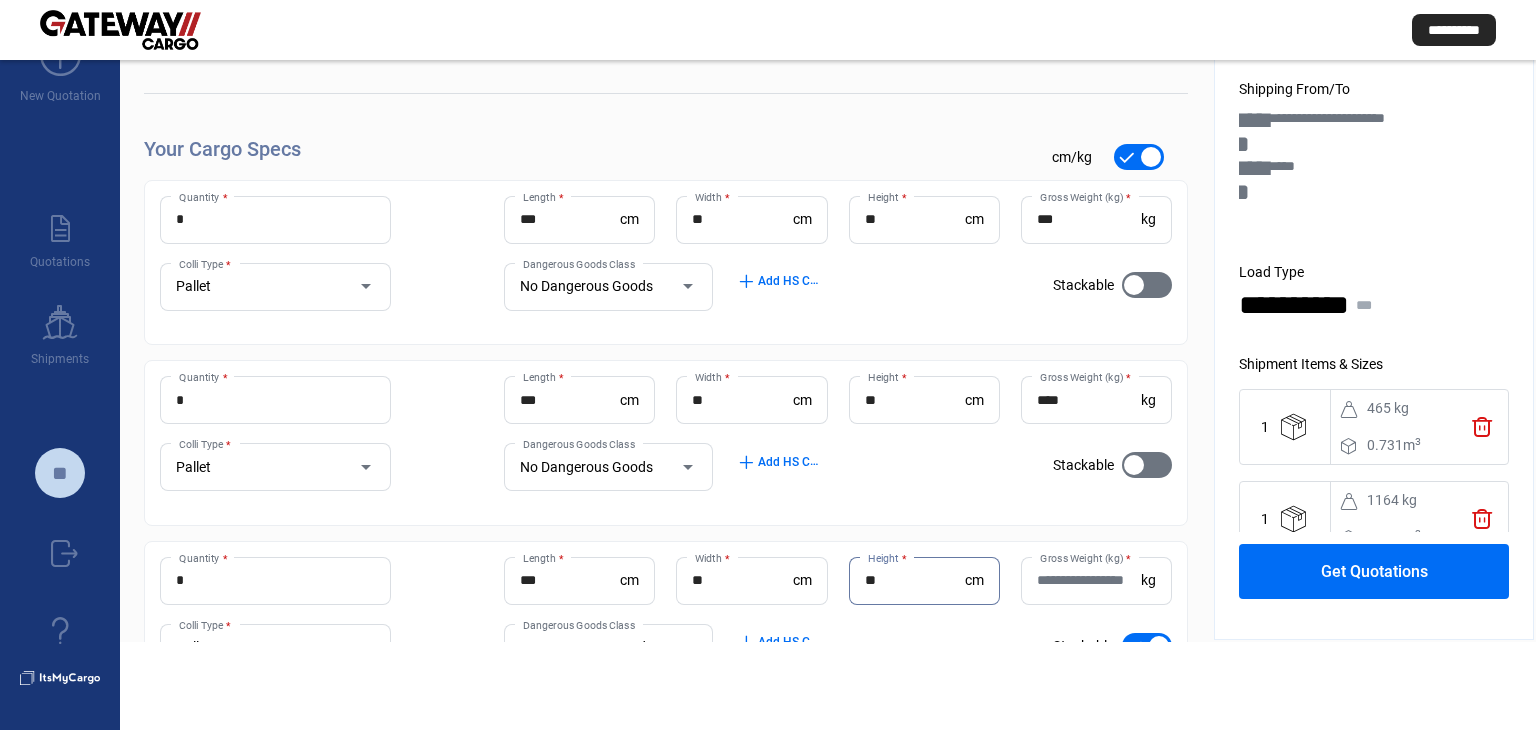 type on "**" 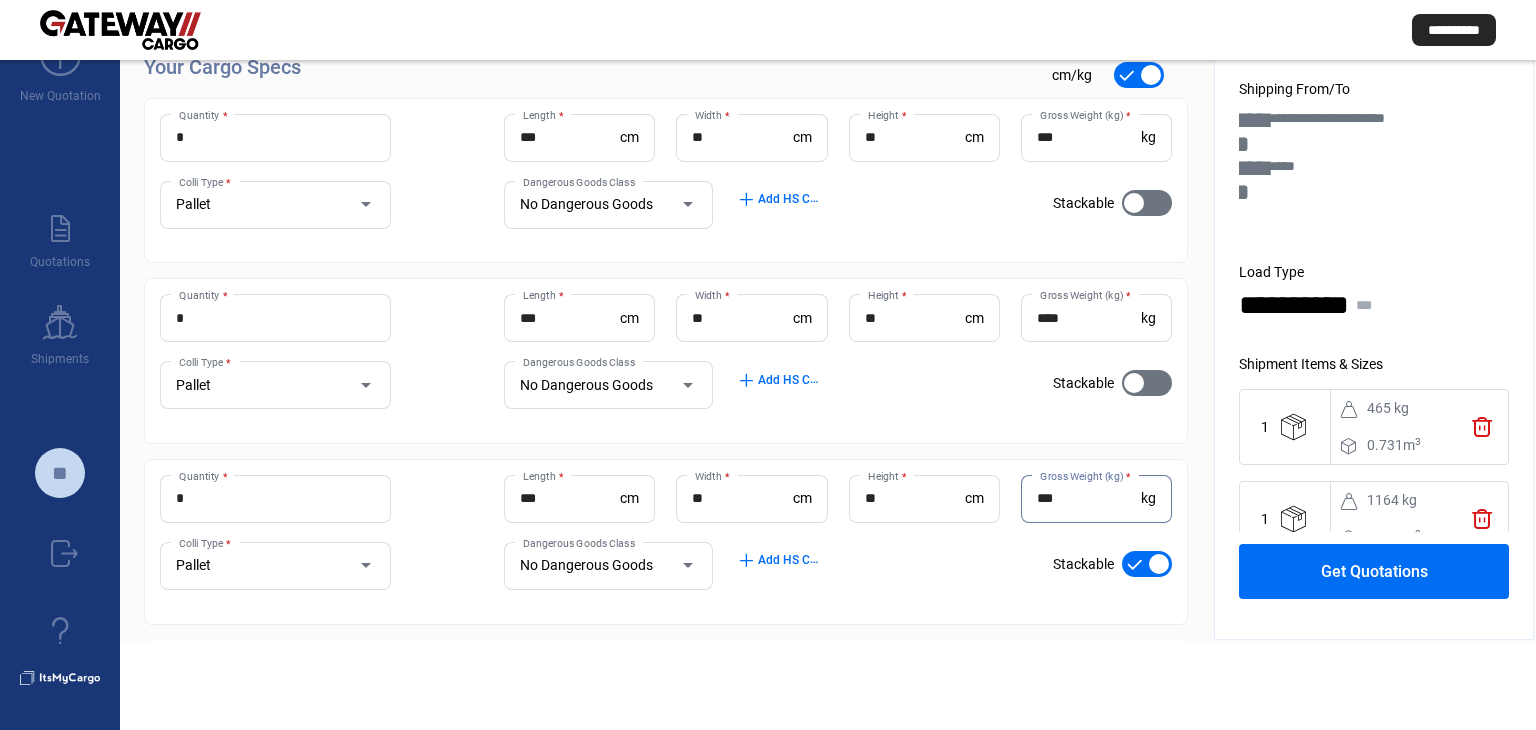 scroll, scrollTop: 193, scrollLeft: 0, axis: vertical 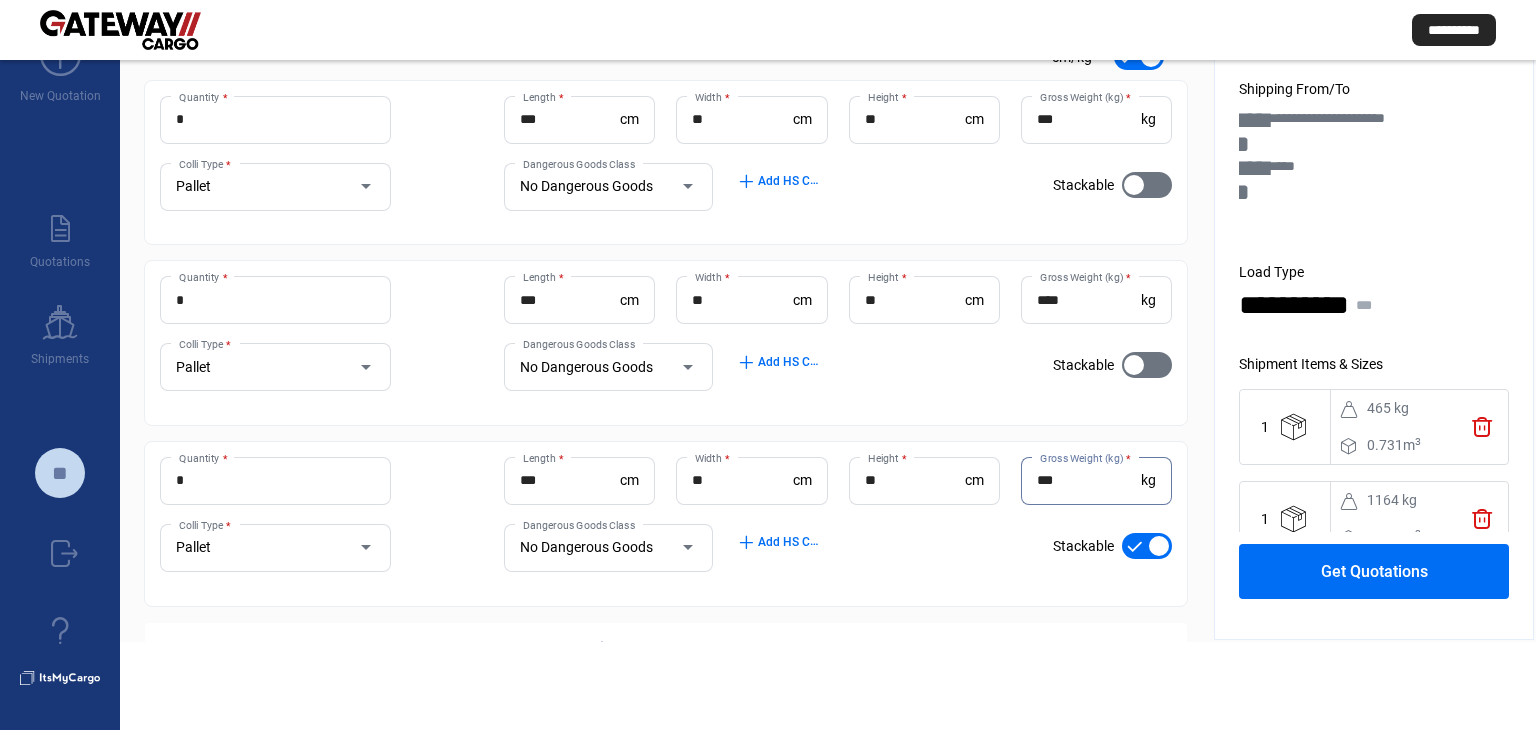 type on "***" 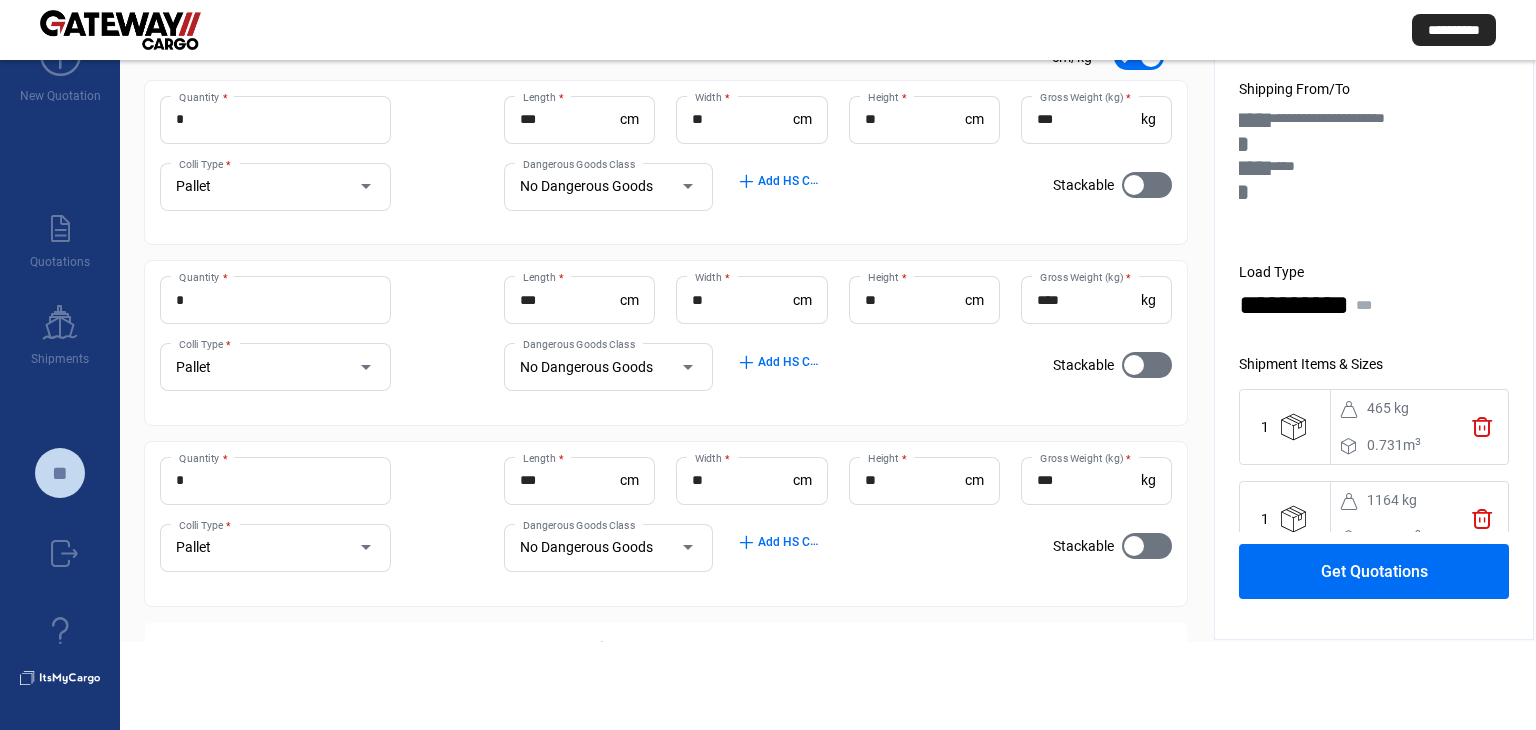 click on "*  Quantity *" at bounding box center [275, 300] 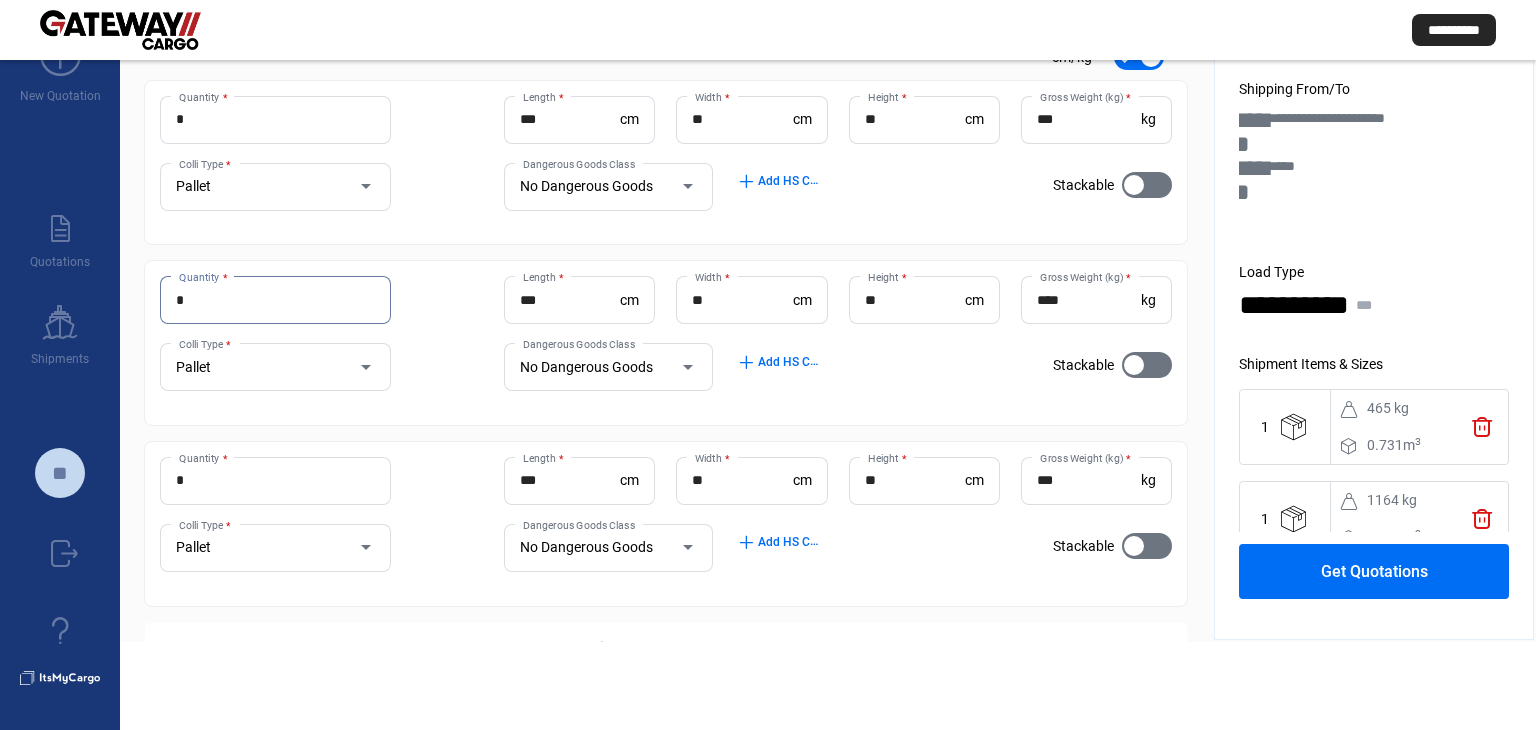 type on "*" 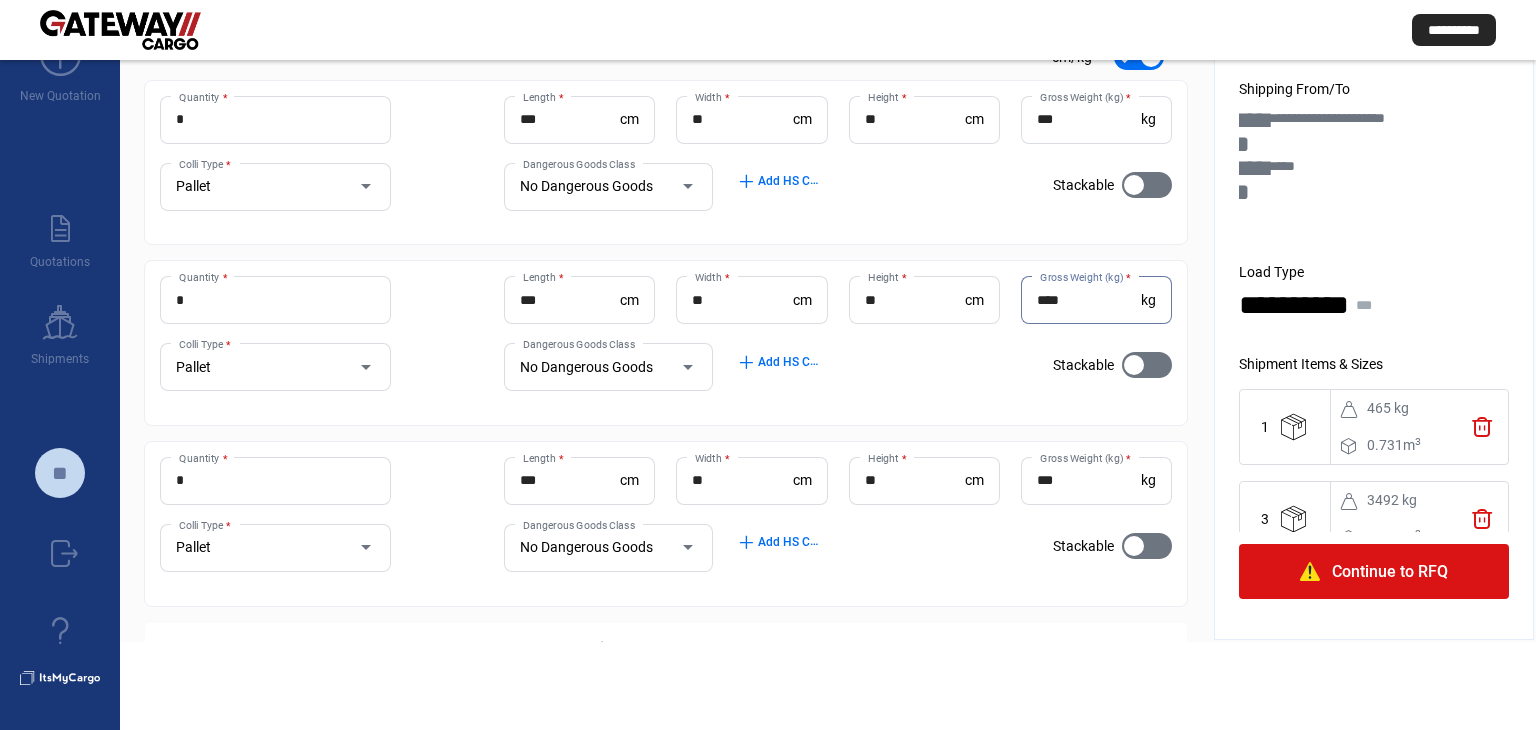click on "****" at bounding box center (1089, 300) 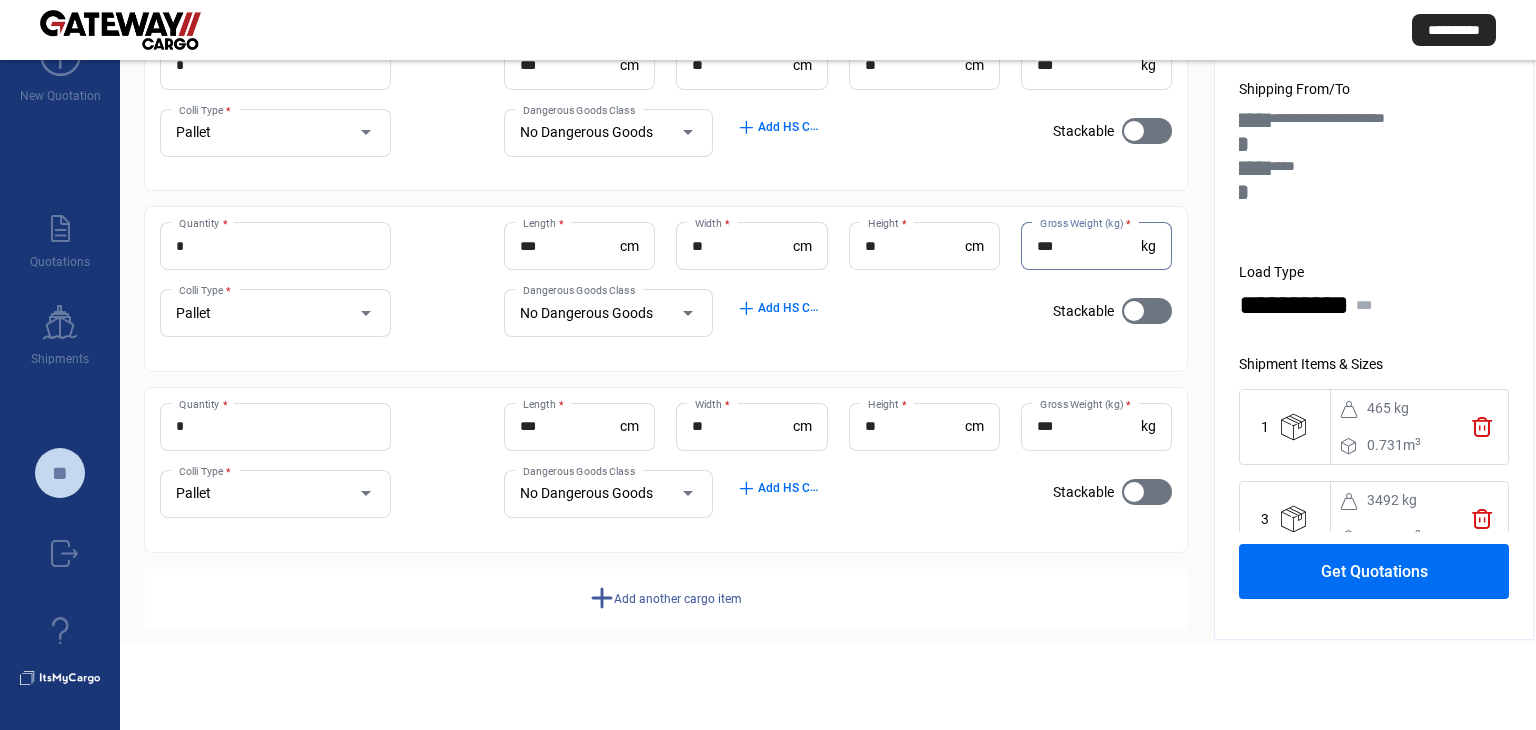 scroll, scrollTop: 273, scrollLeft: 0, axis: vertical 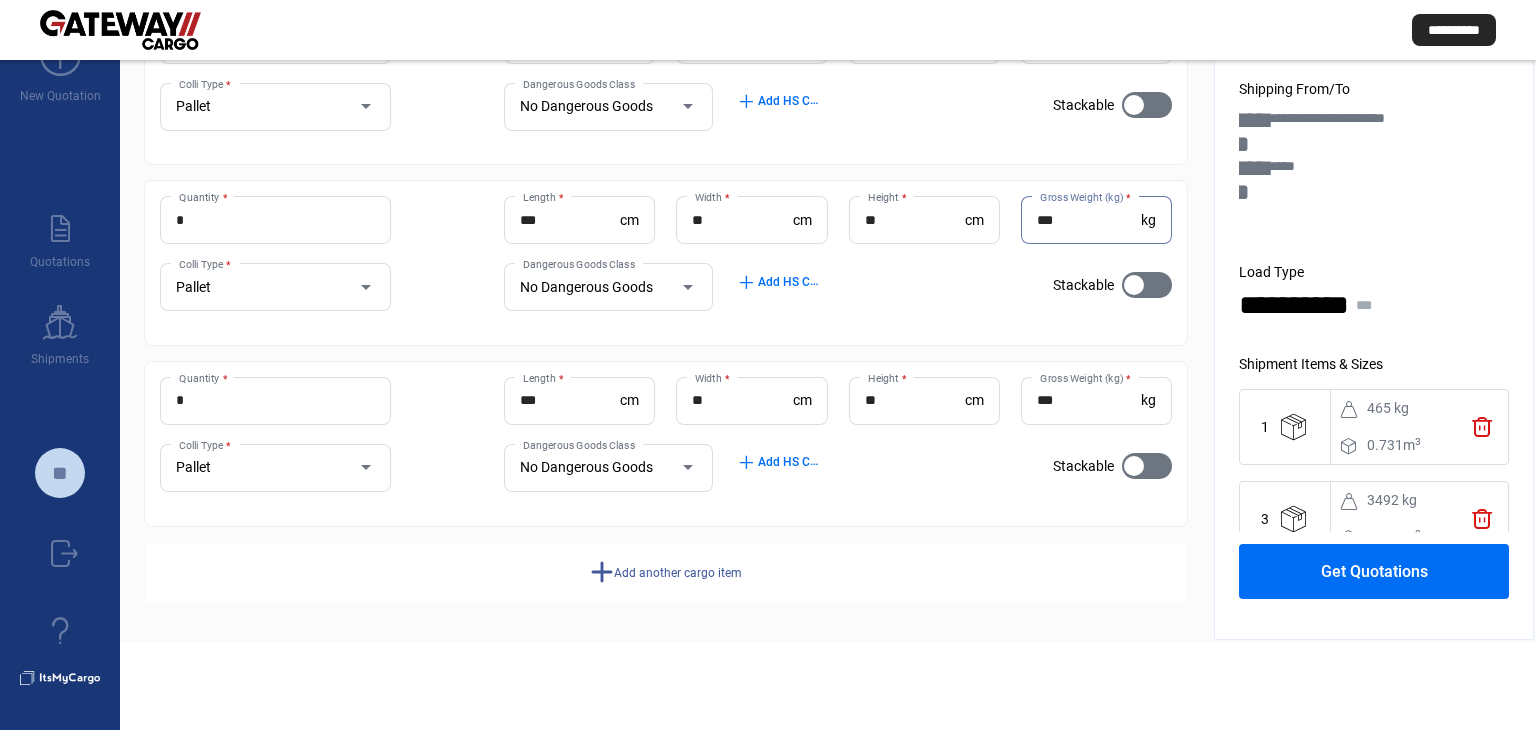 type on "***" 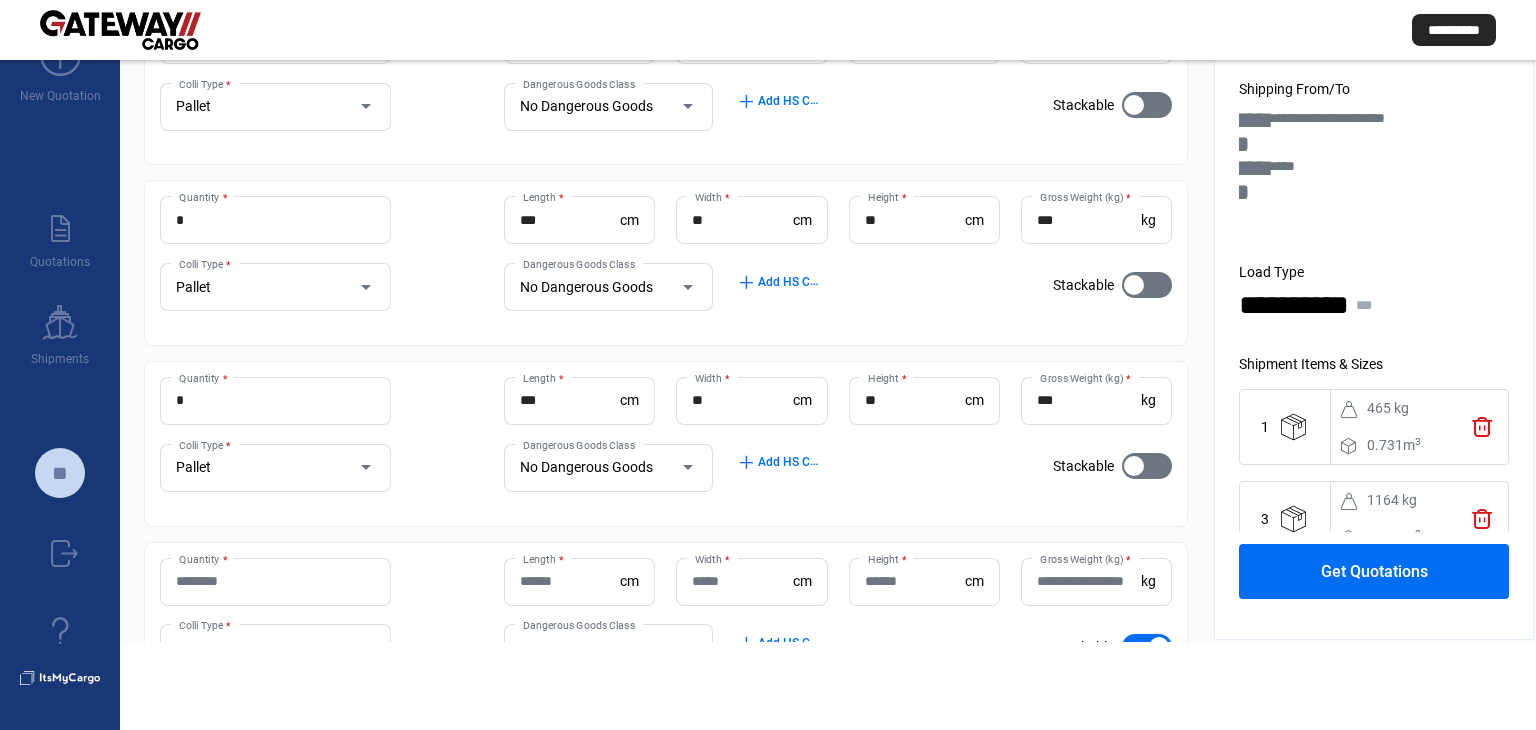 click on "Quantity *" at bounding box center (275, 582) 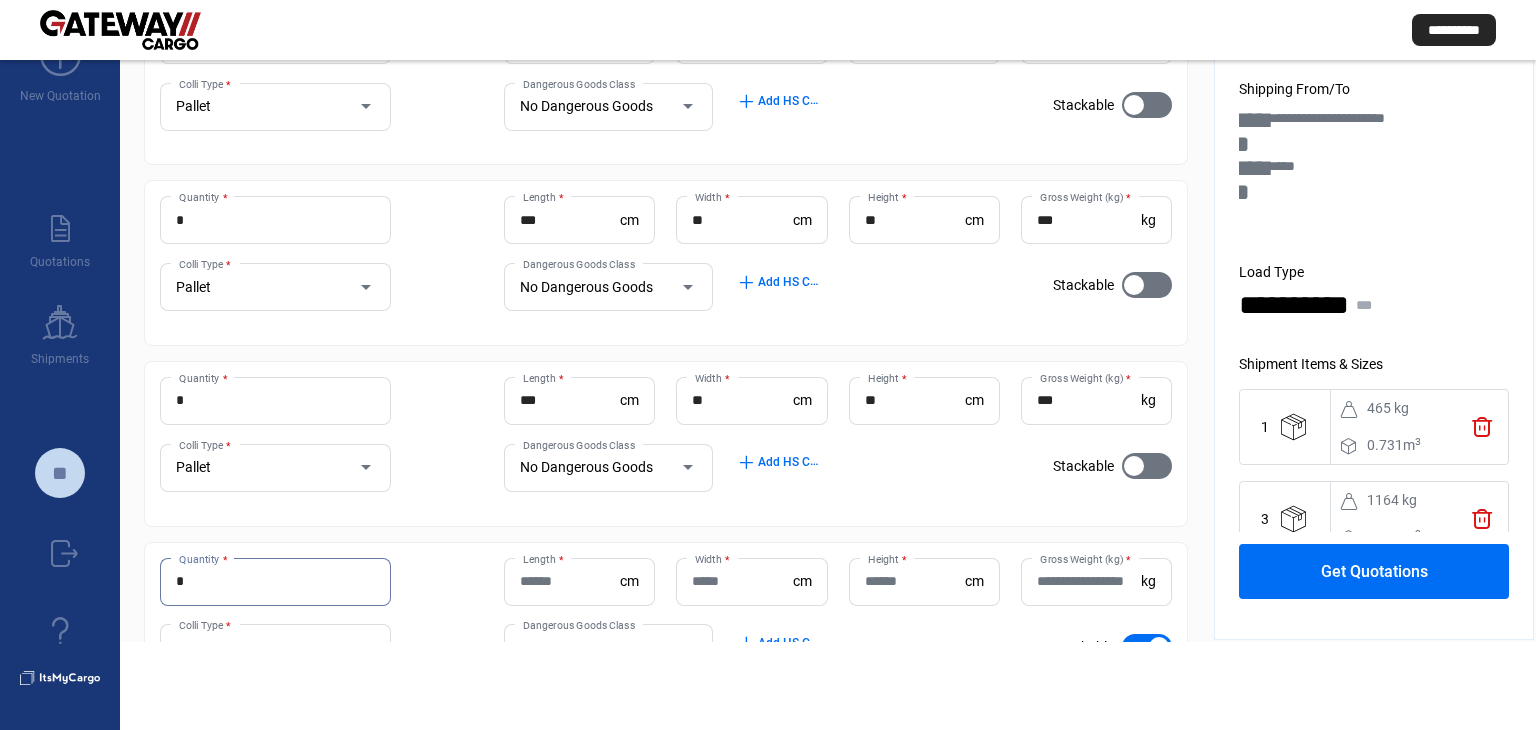 type on "*" 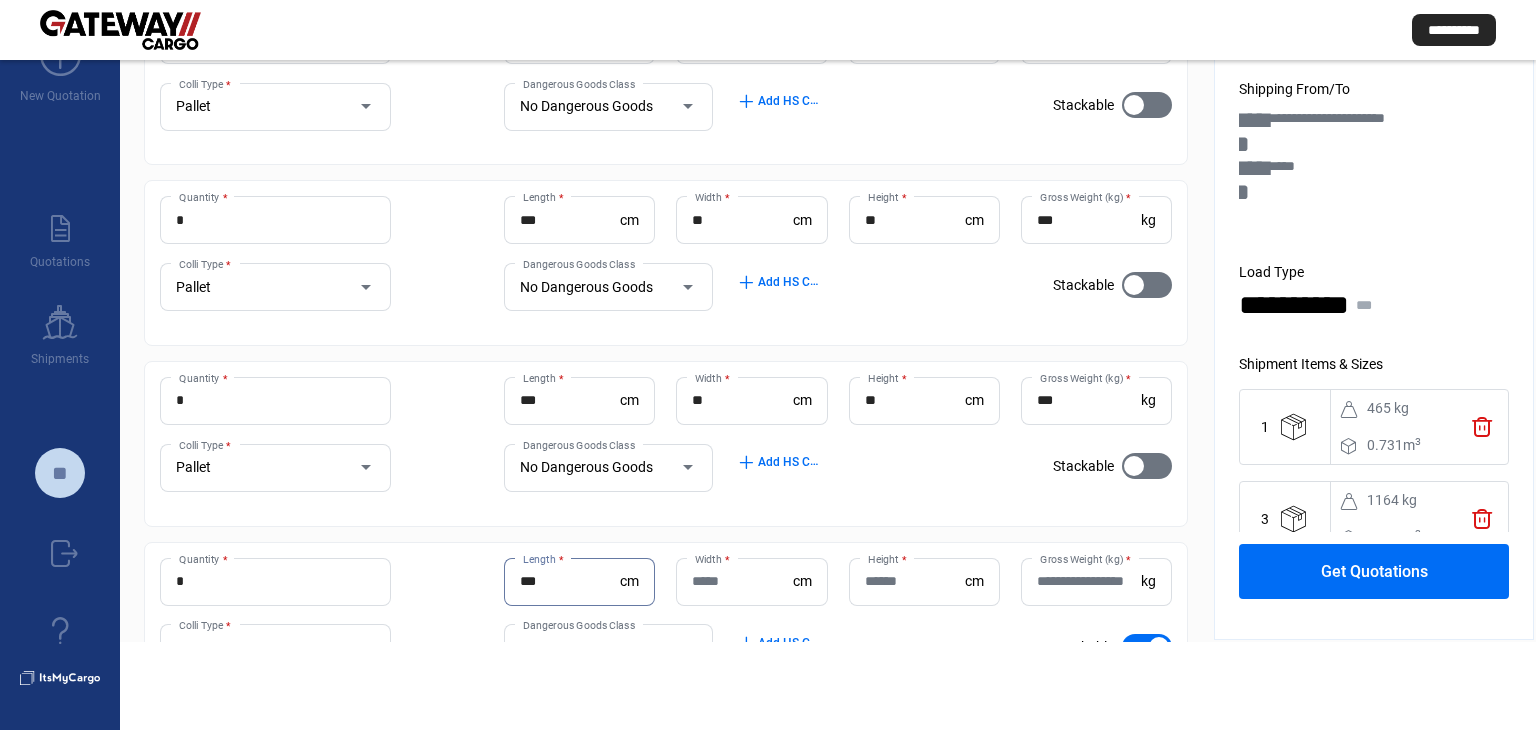 type on "***" 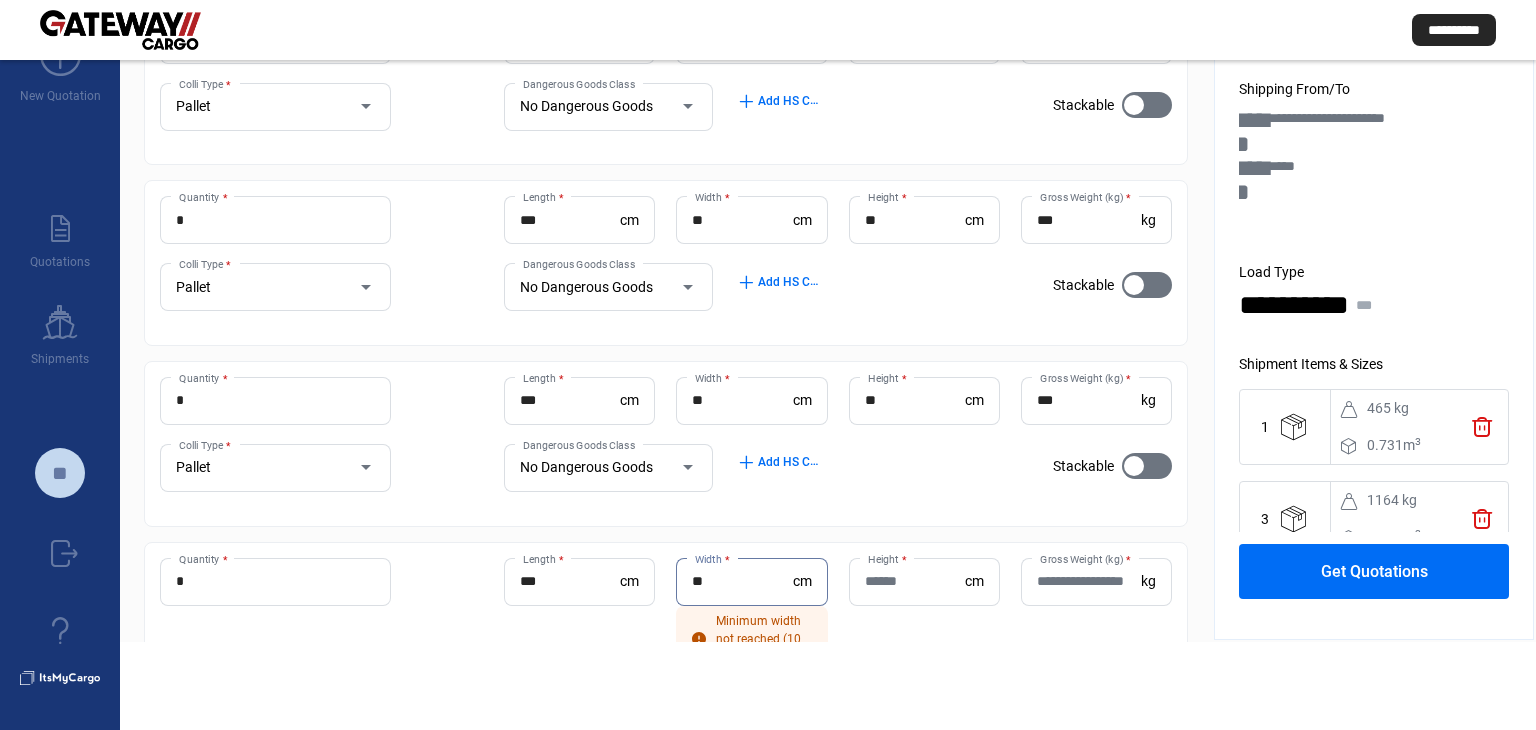 type on "**" 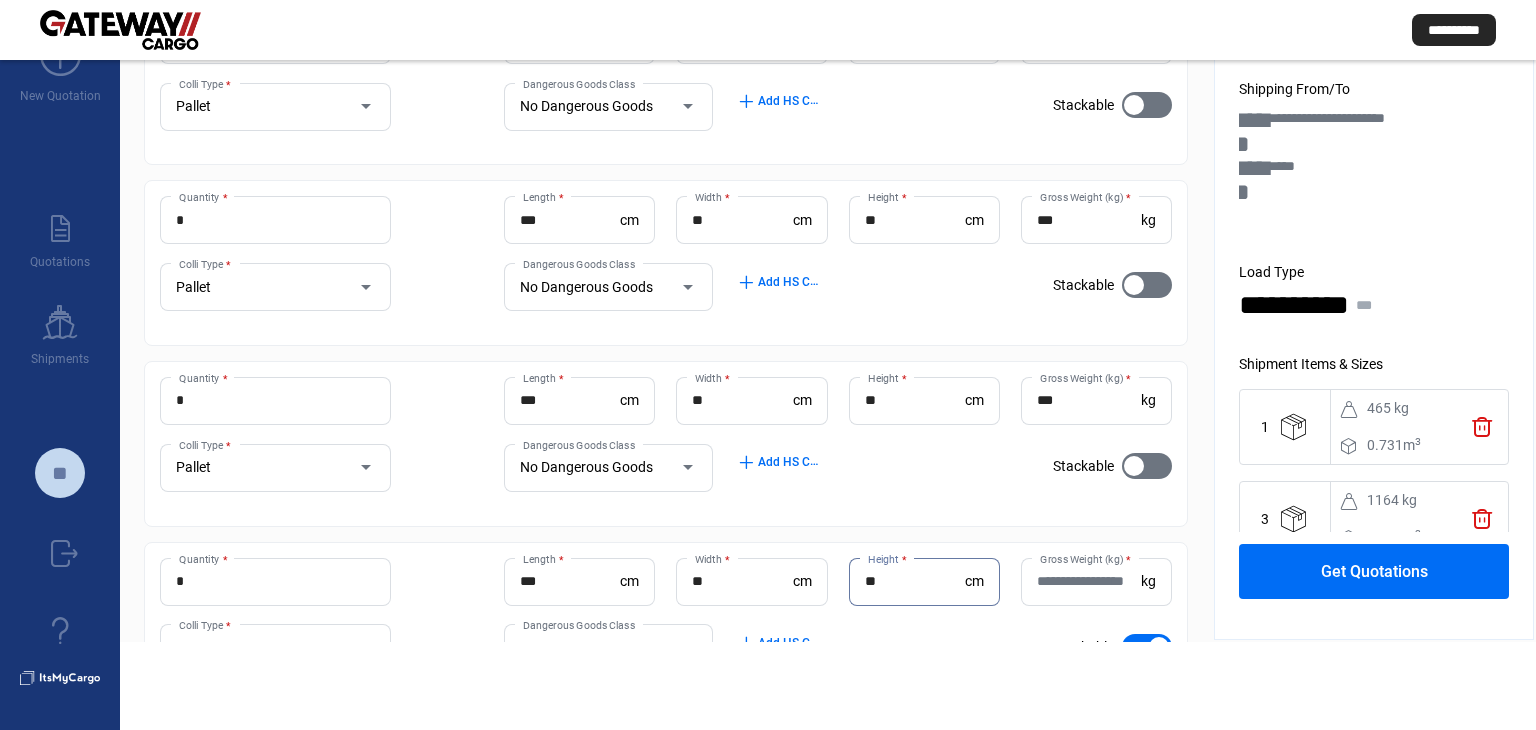 type on "**" 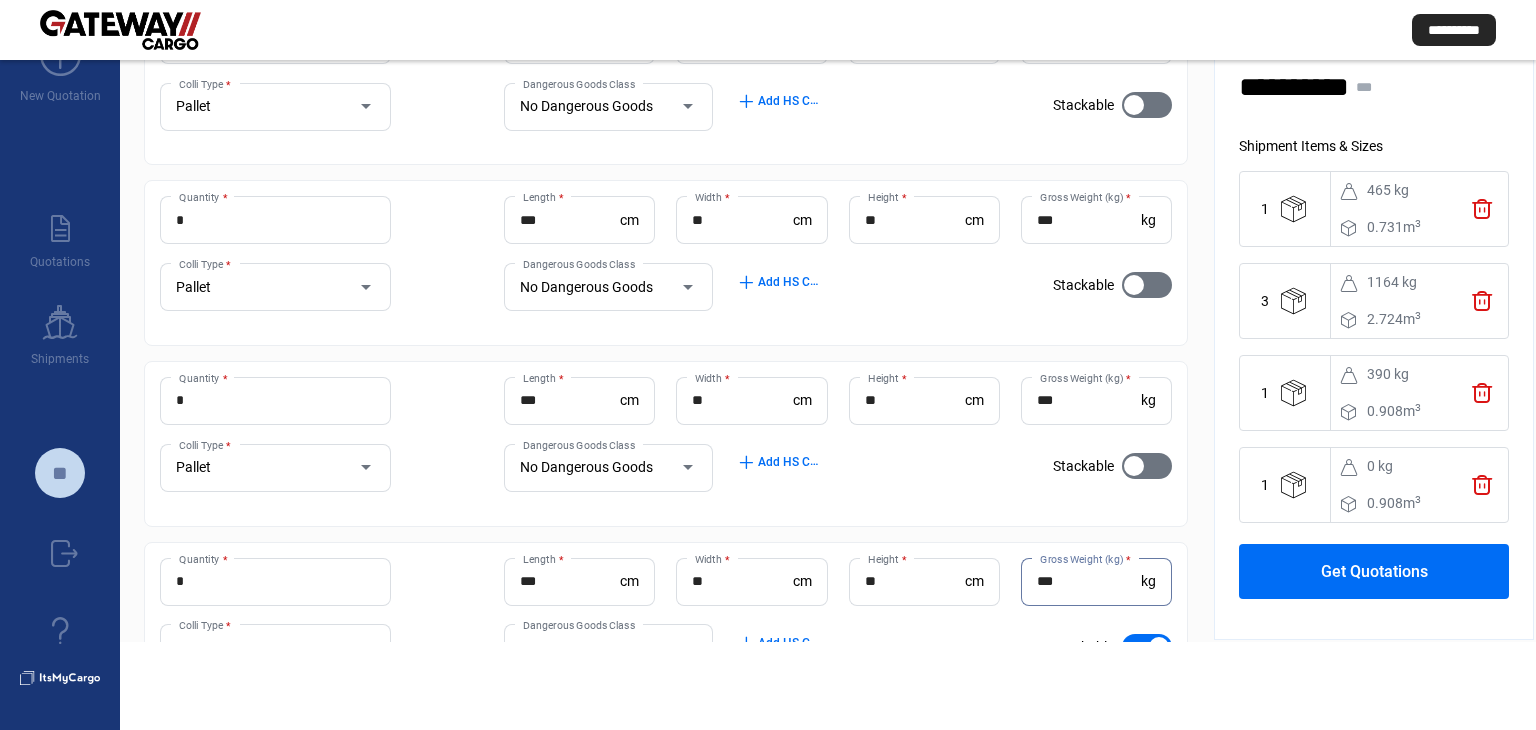 scroll, scrollTop: 224, scrollLeft: 0, axis: vertical 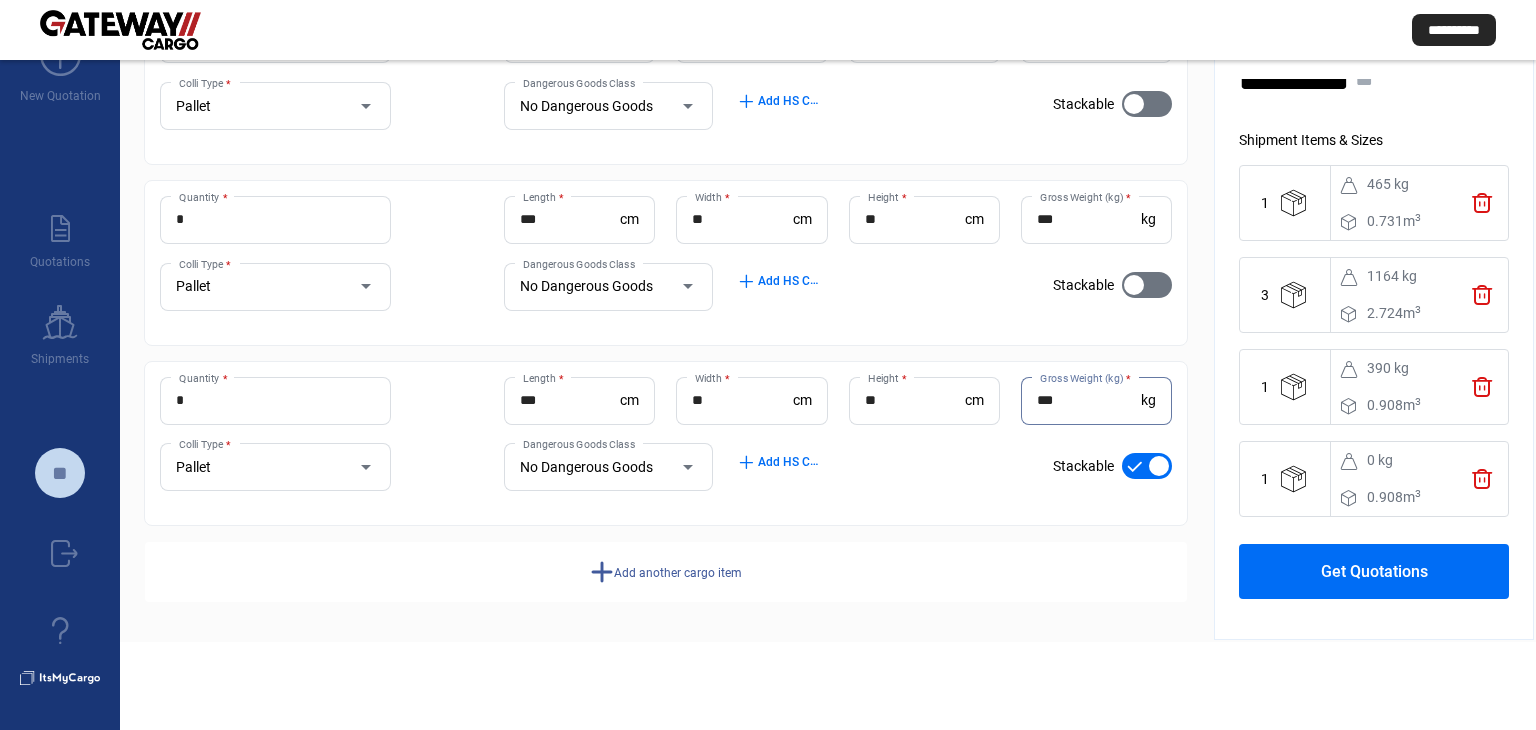 type on "***" 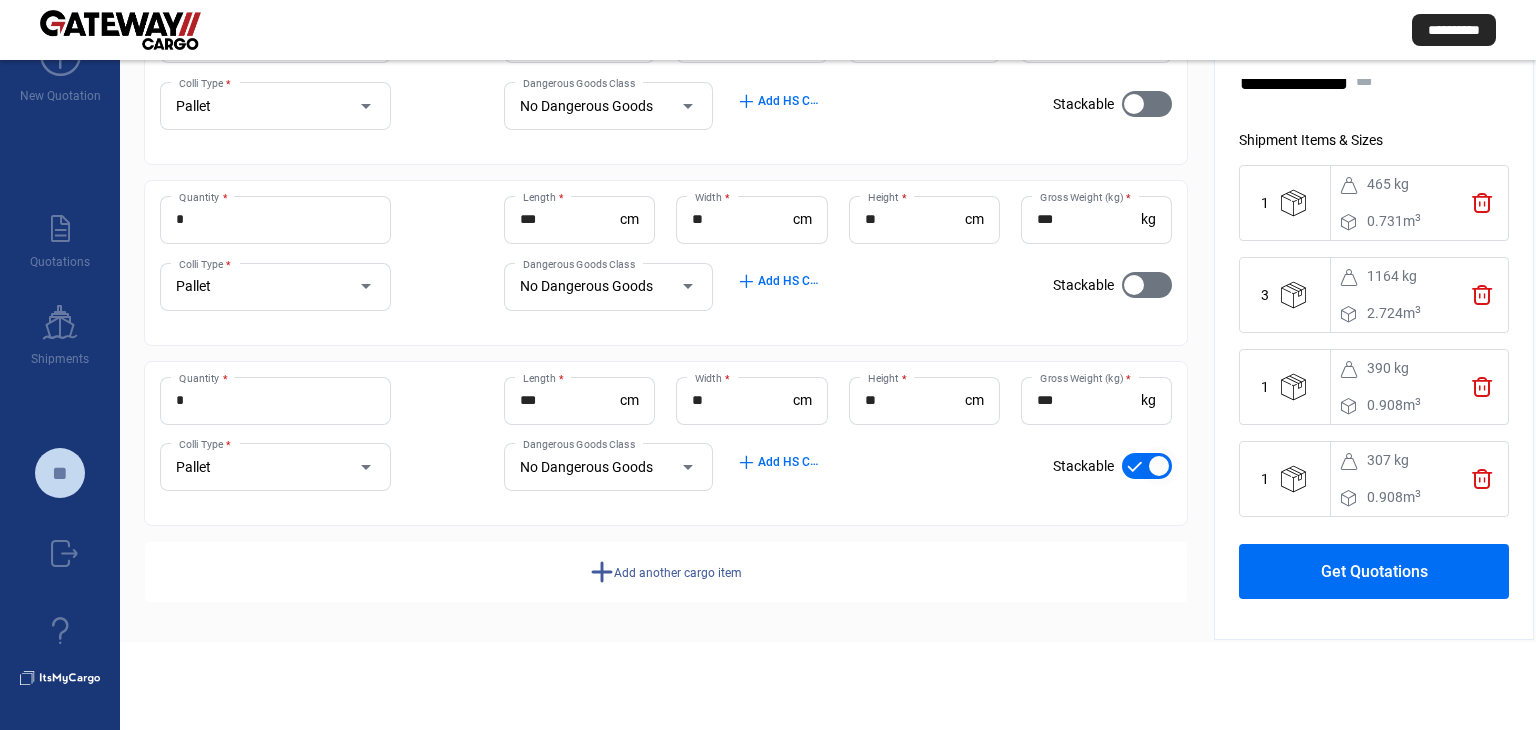 click at bounding box center (1147, 466) 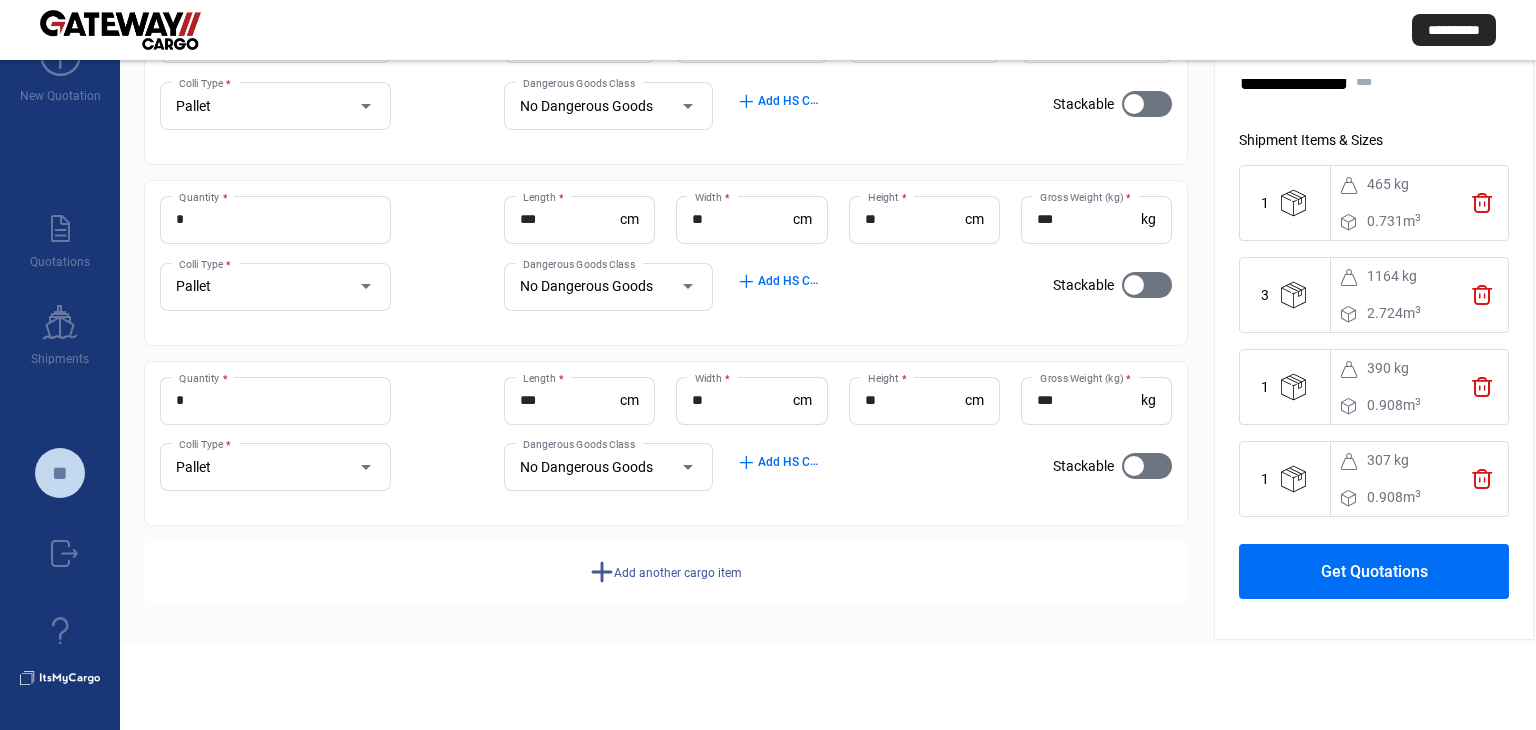 click on "Get Quotations" at bounding box center (1374, 571) 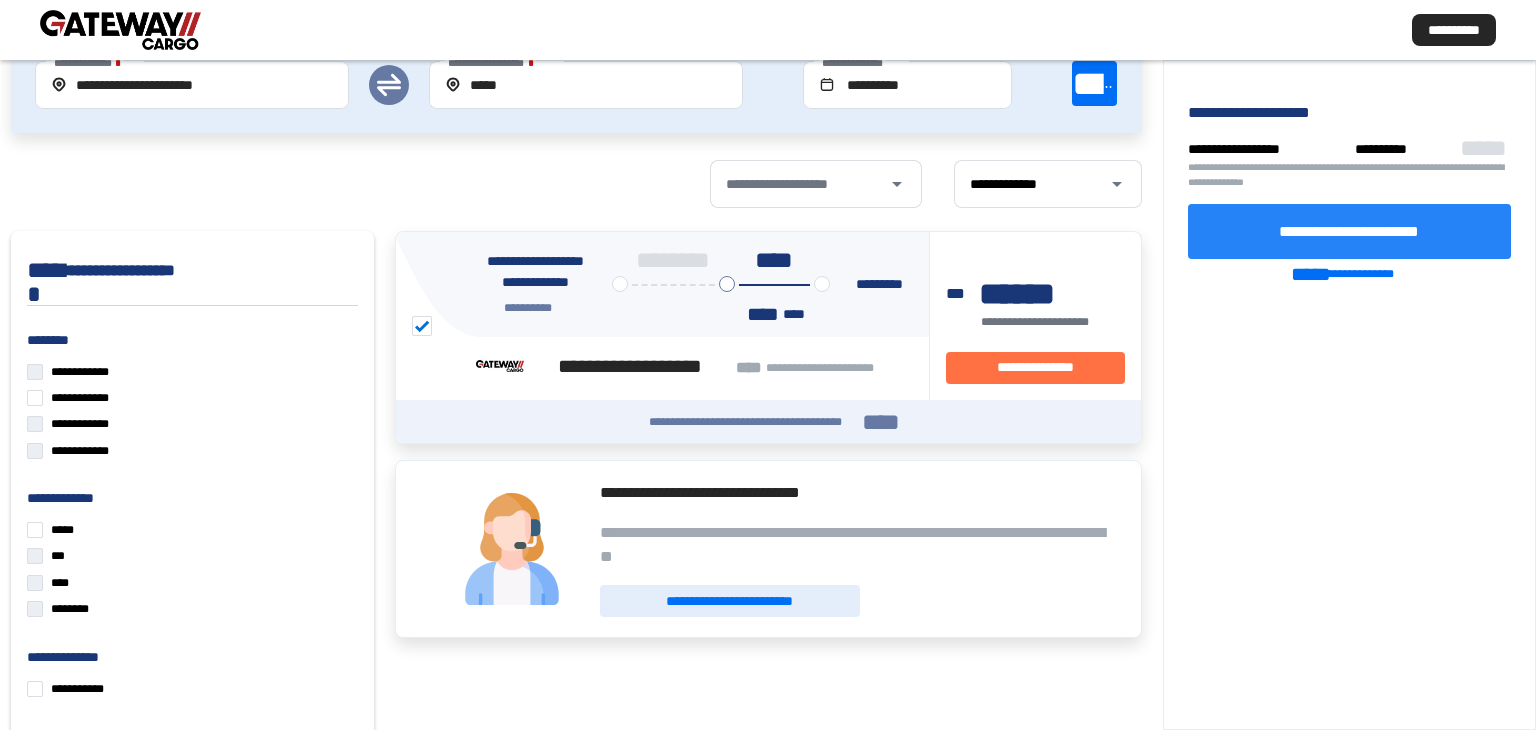 click on "**********" at bounding box center (1350, 231) 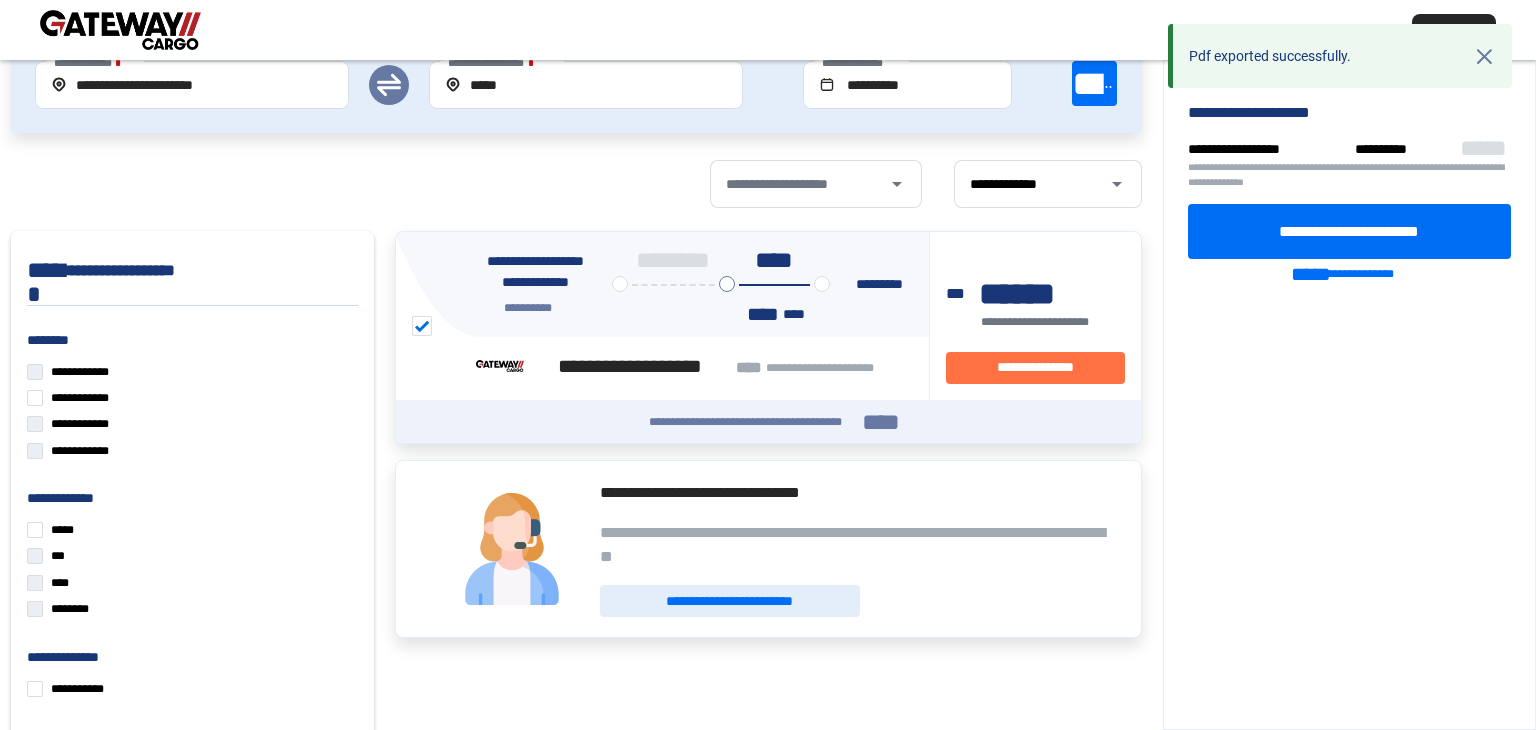 click on "**********" at bounding box center (1350, 232) 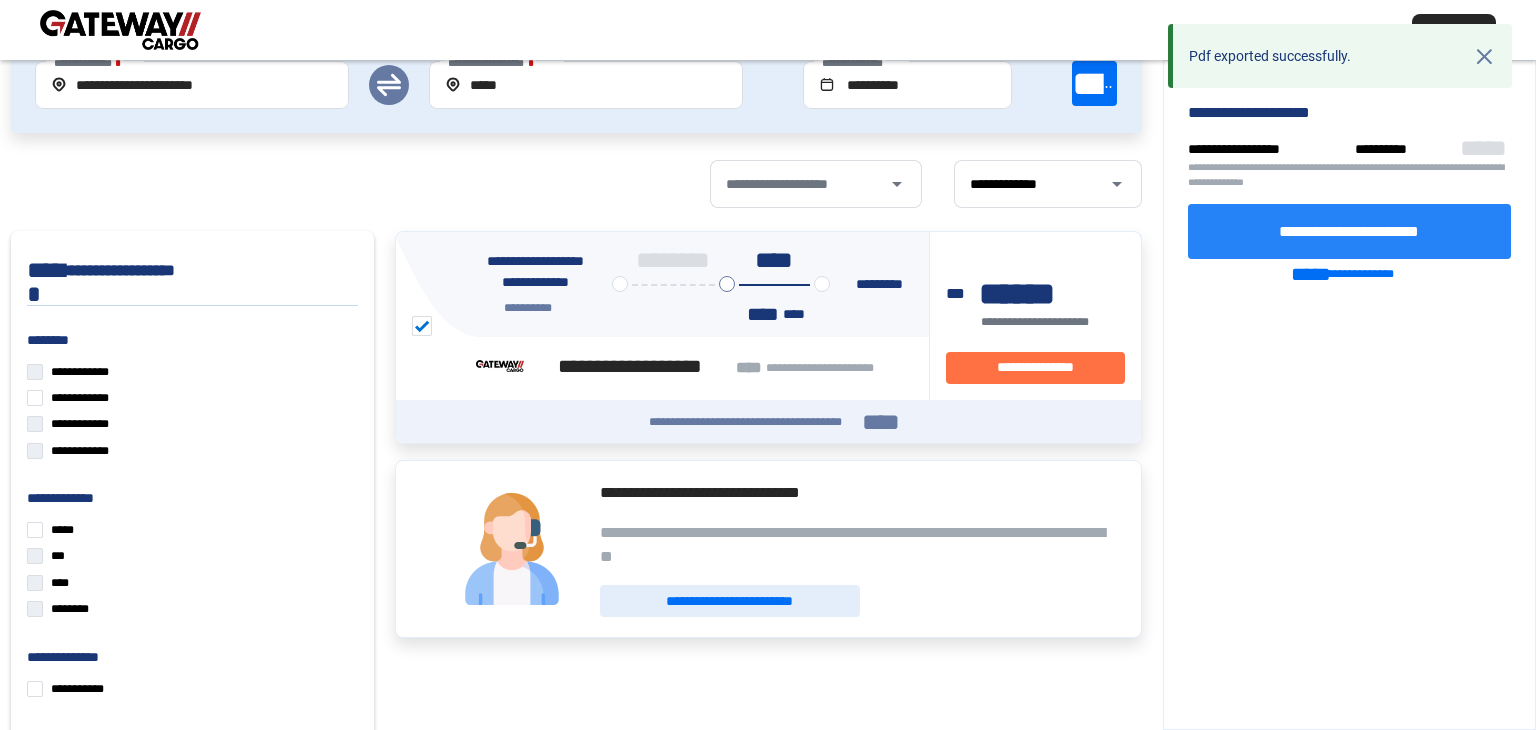 click on "**********" at bounding box center (1350, 231) 